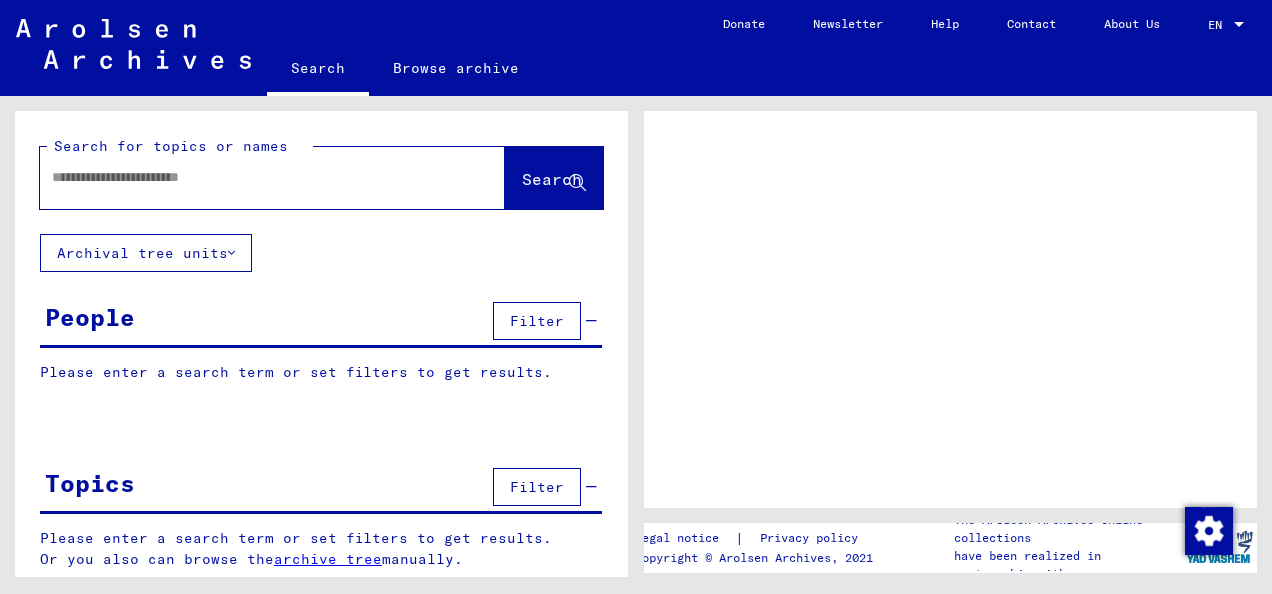 scroll, scrollTop: 0, scrollLeft: 0, axis: both 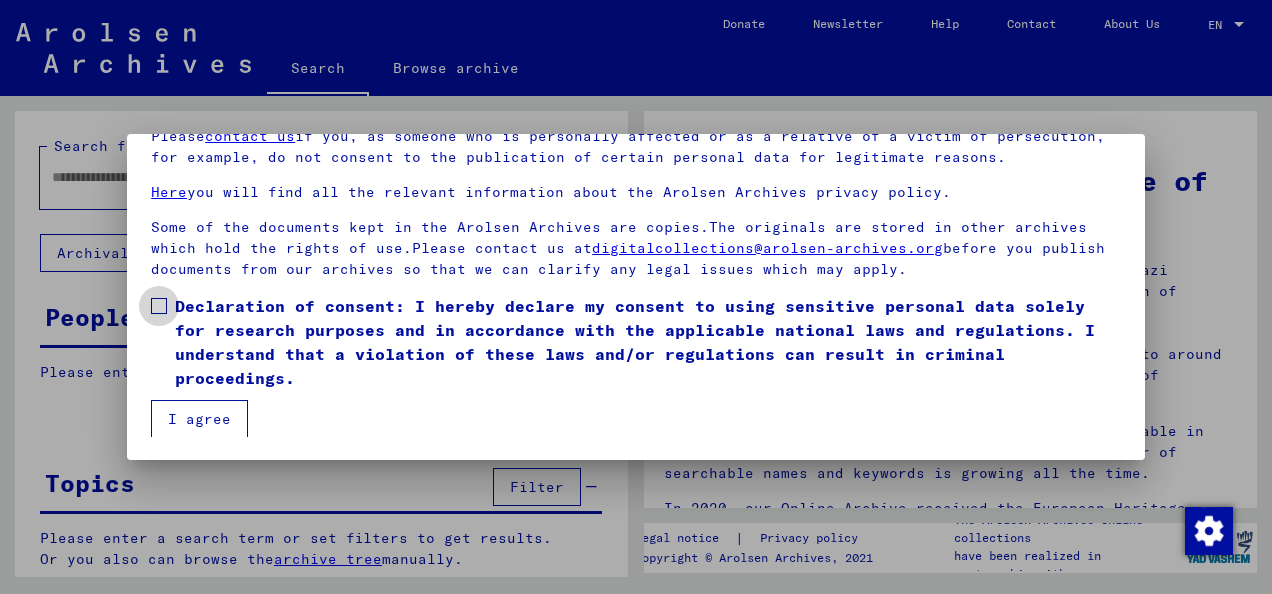 click at bounding box center [159, 306] 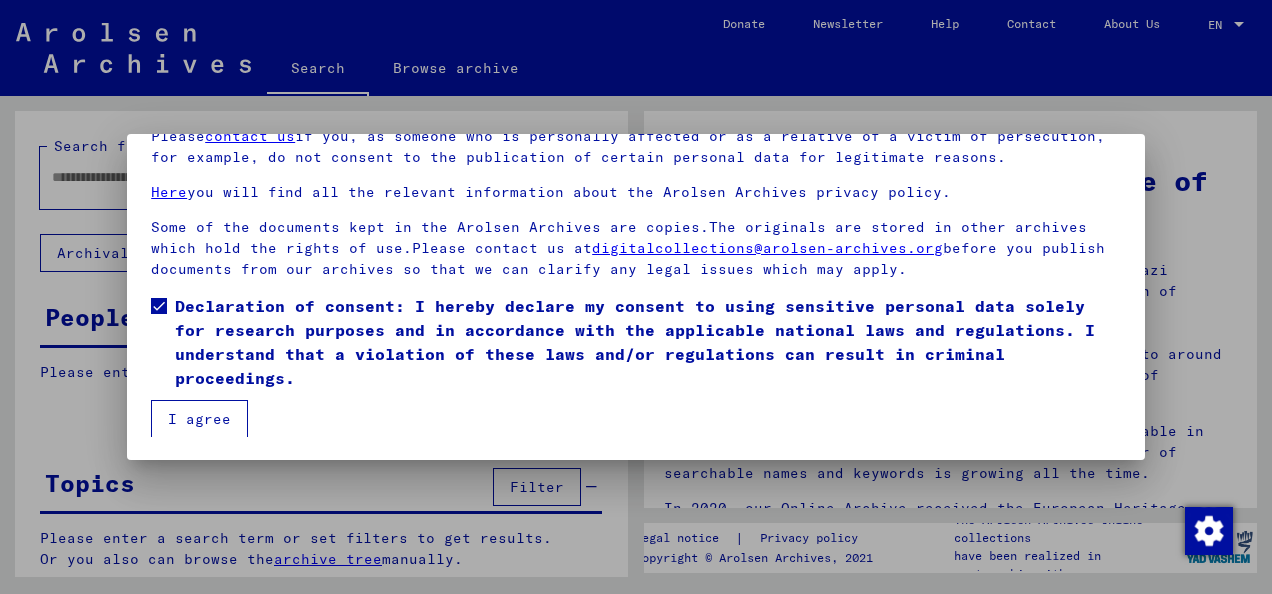 click on "I agree" at bounding box center [199, 419] 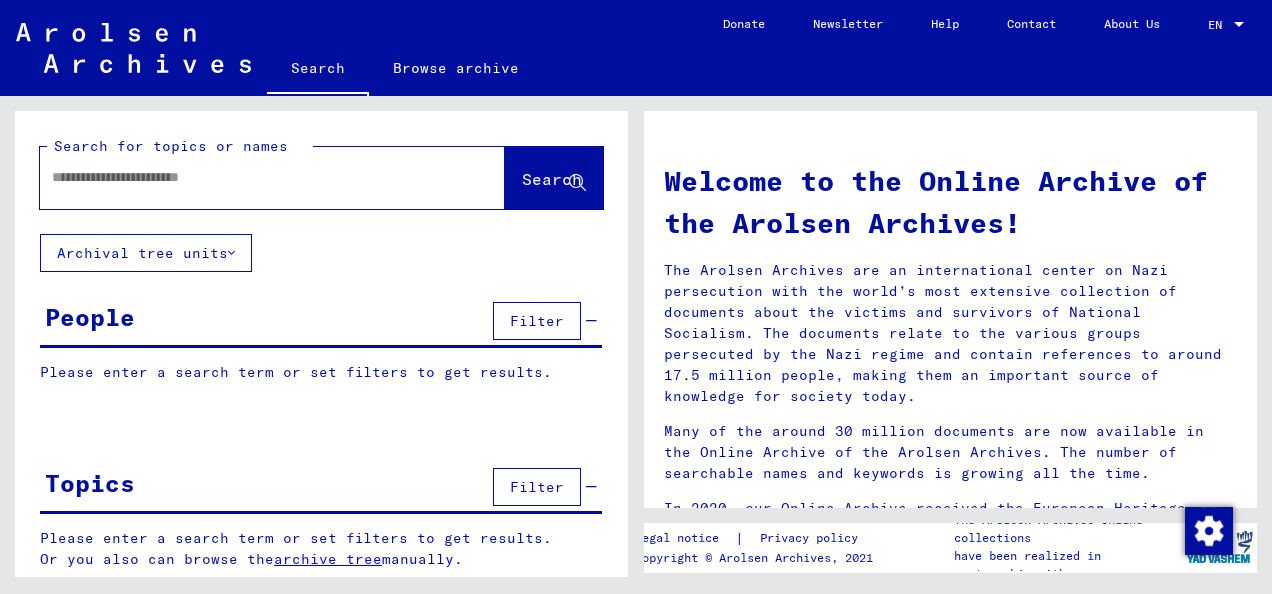 click at bounding box center (248, 177) 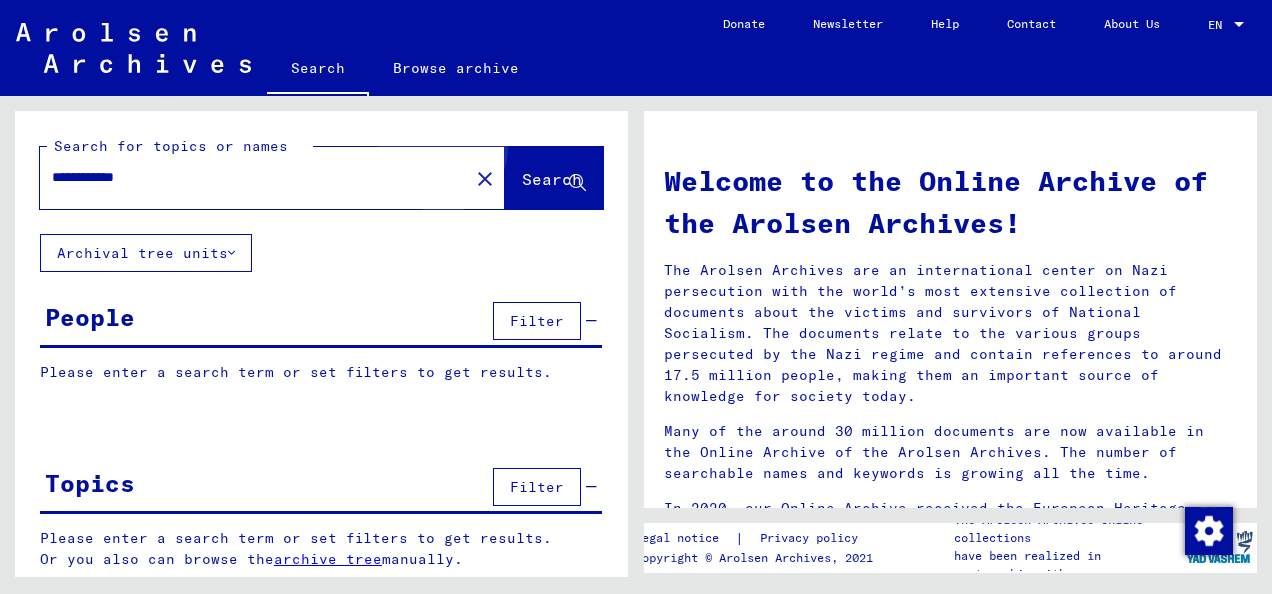 click on "Search" 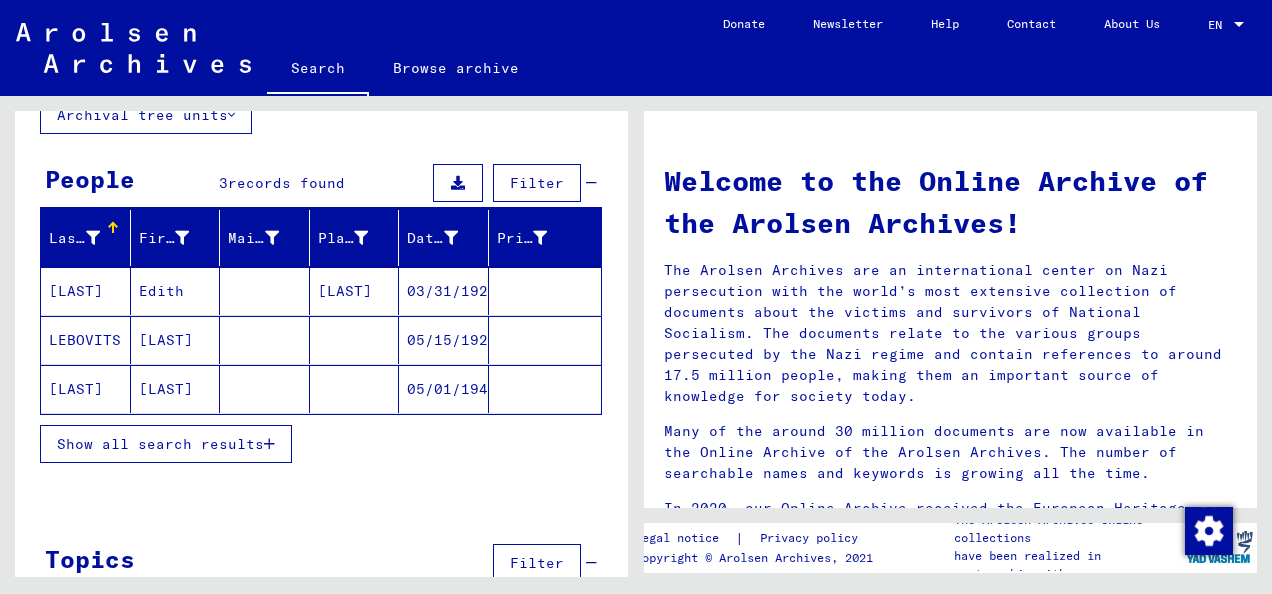 scroll, scrollTop: 0, scrollLeft: 0, axis: both 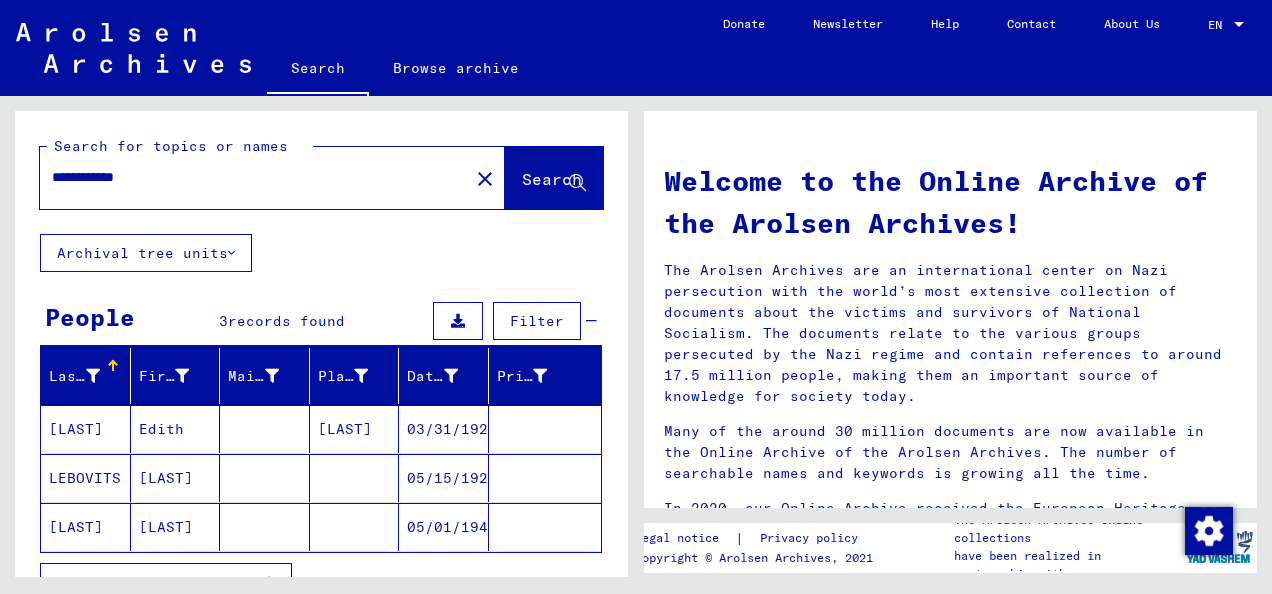 click on "**********" at bounding box center (248, 177) 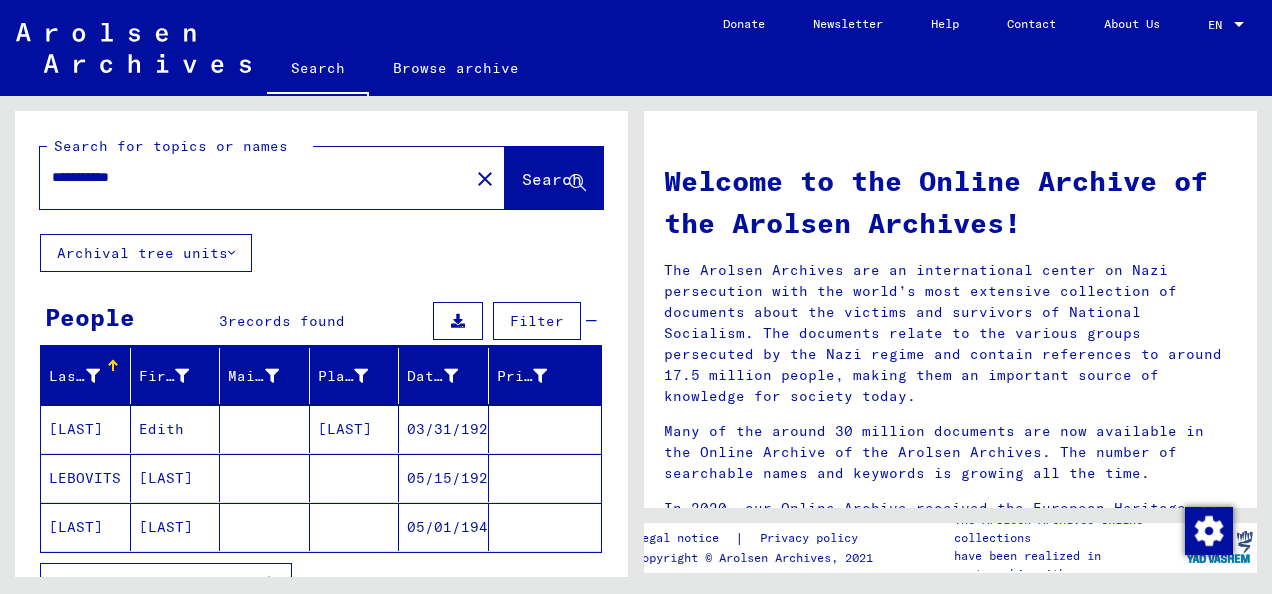 click on "**********" at bounding box center [248, 177] 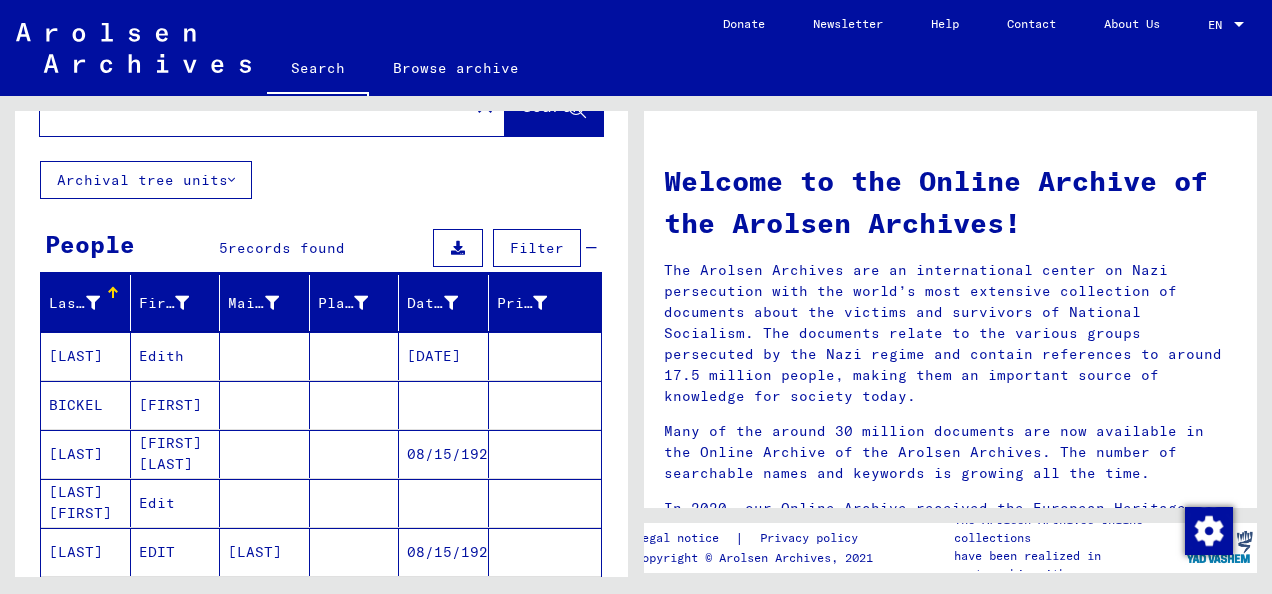scroll, scrollTop: 74, scrollLeft: 0, axis: vertical 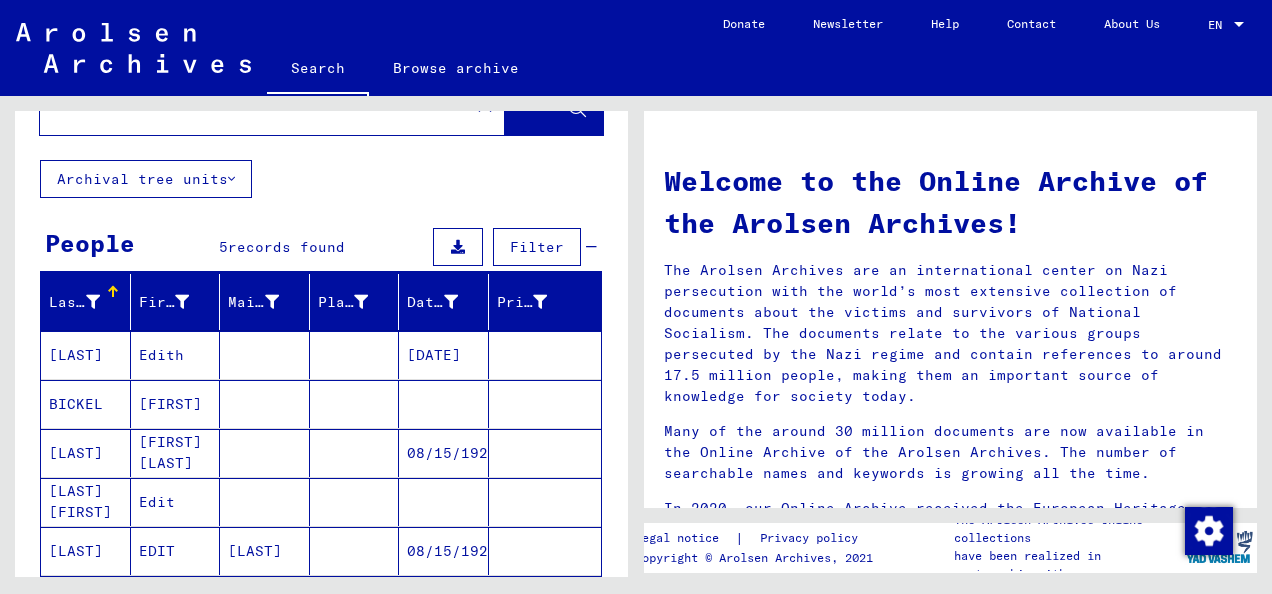 click on "[FIRST] [LAST]" at bounding box center [176, 502] 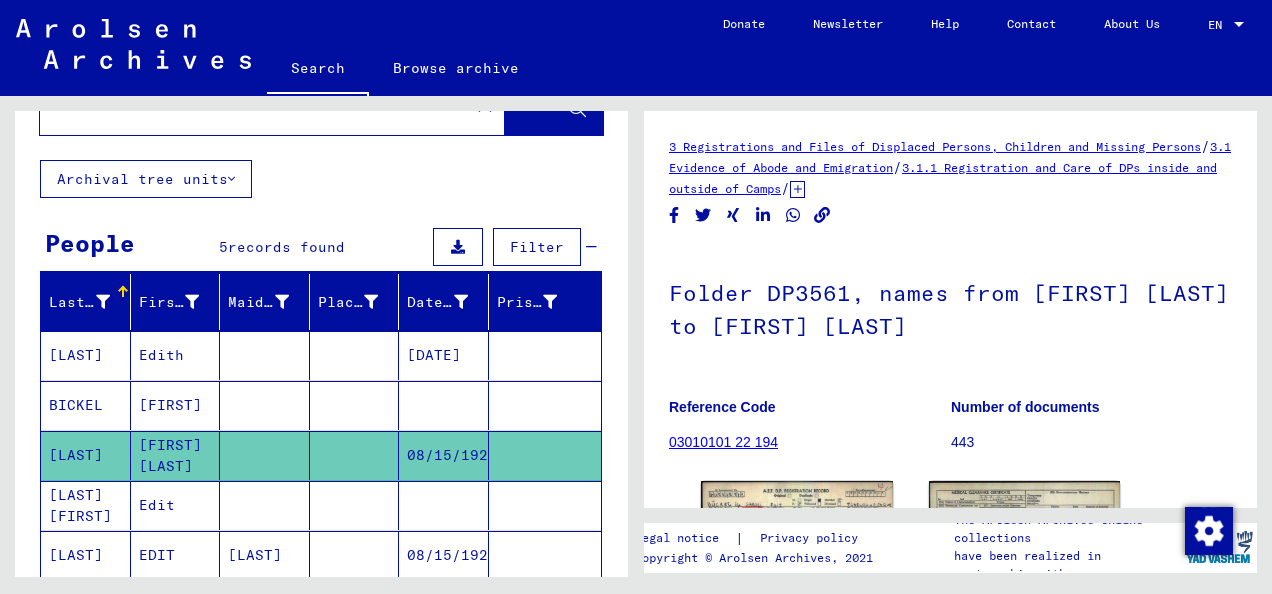 scroll, scrollTop: 0, scrollLeft: 0, axis: both 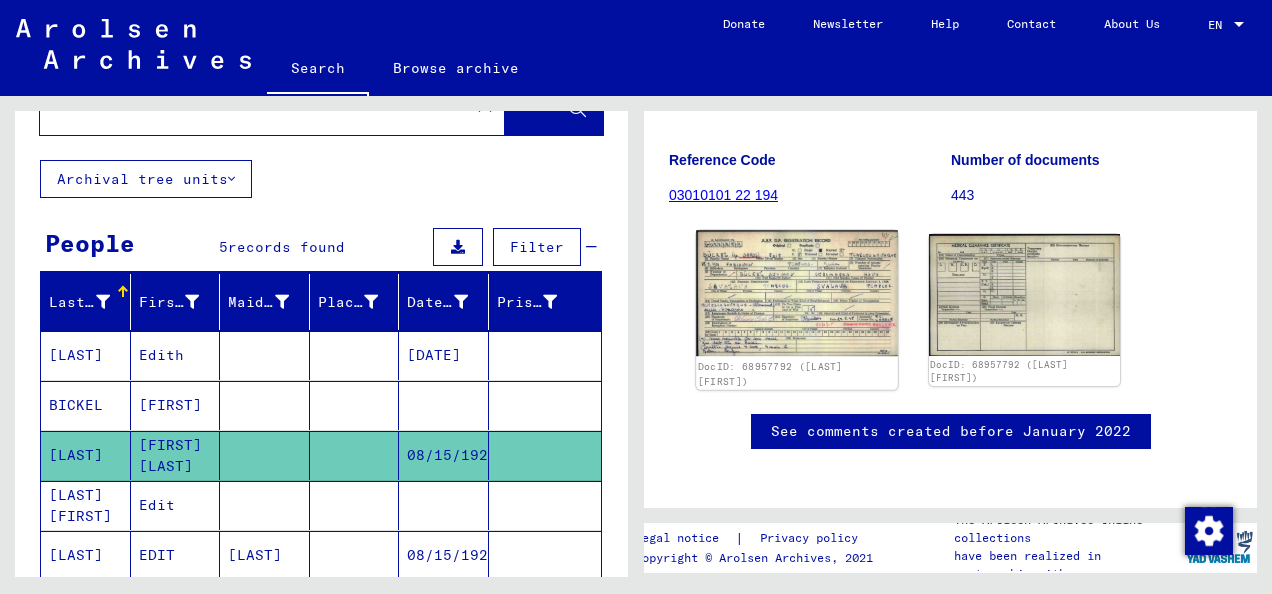 click 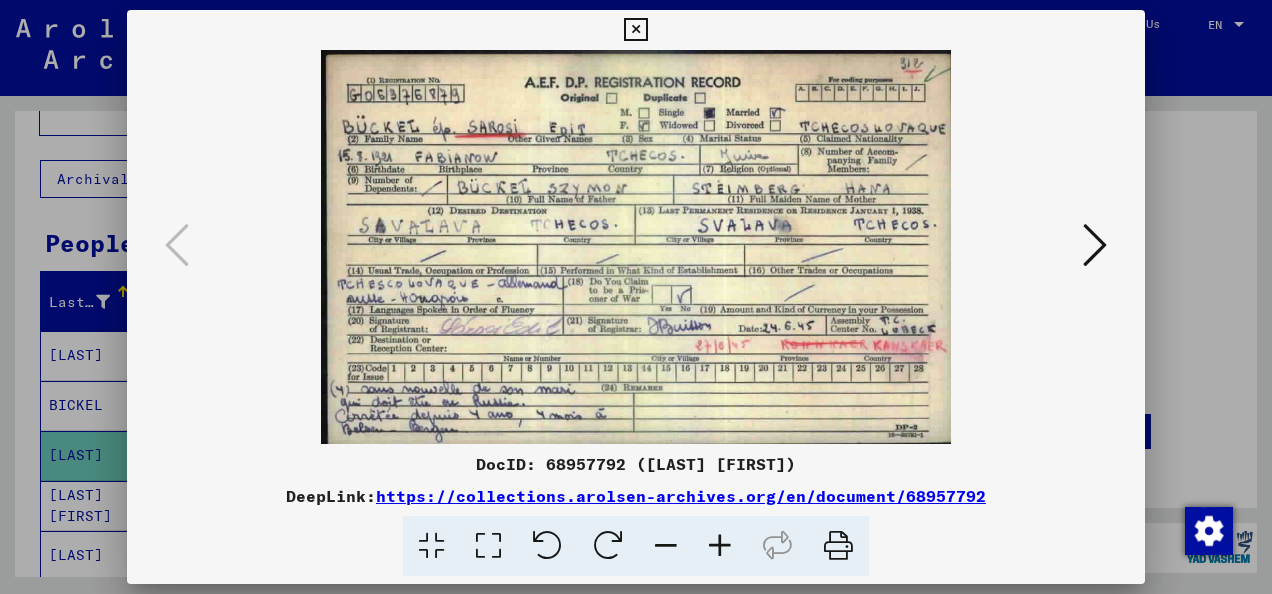 click at bounding box center (720, 546) 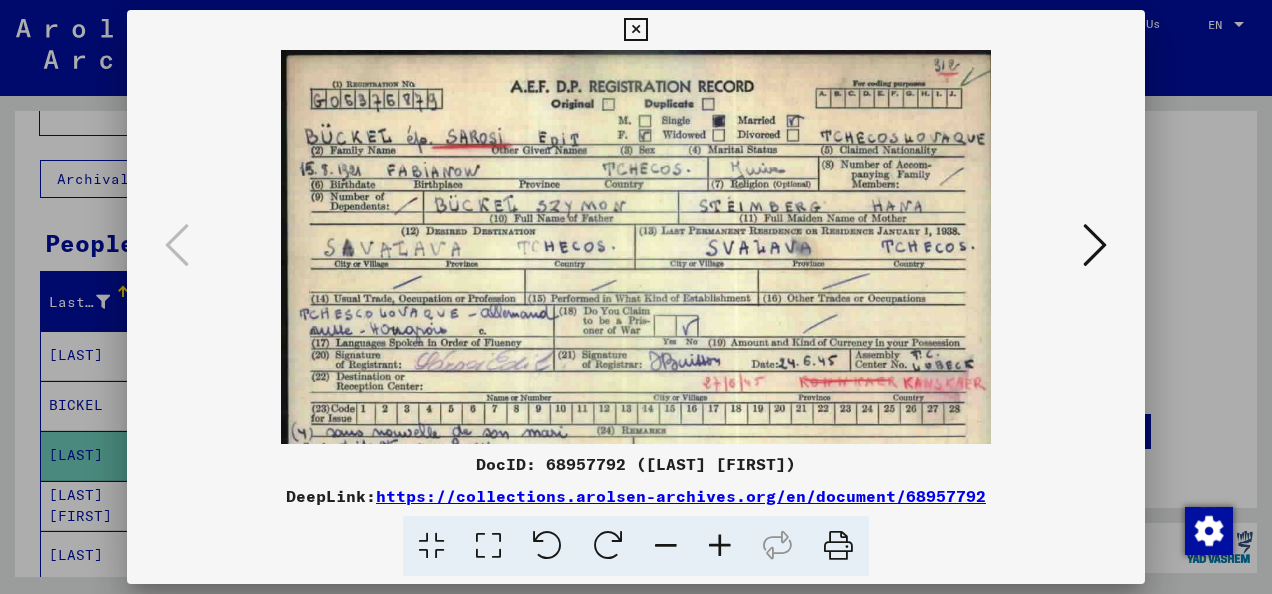 click at bounding box center [720, 546] 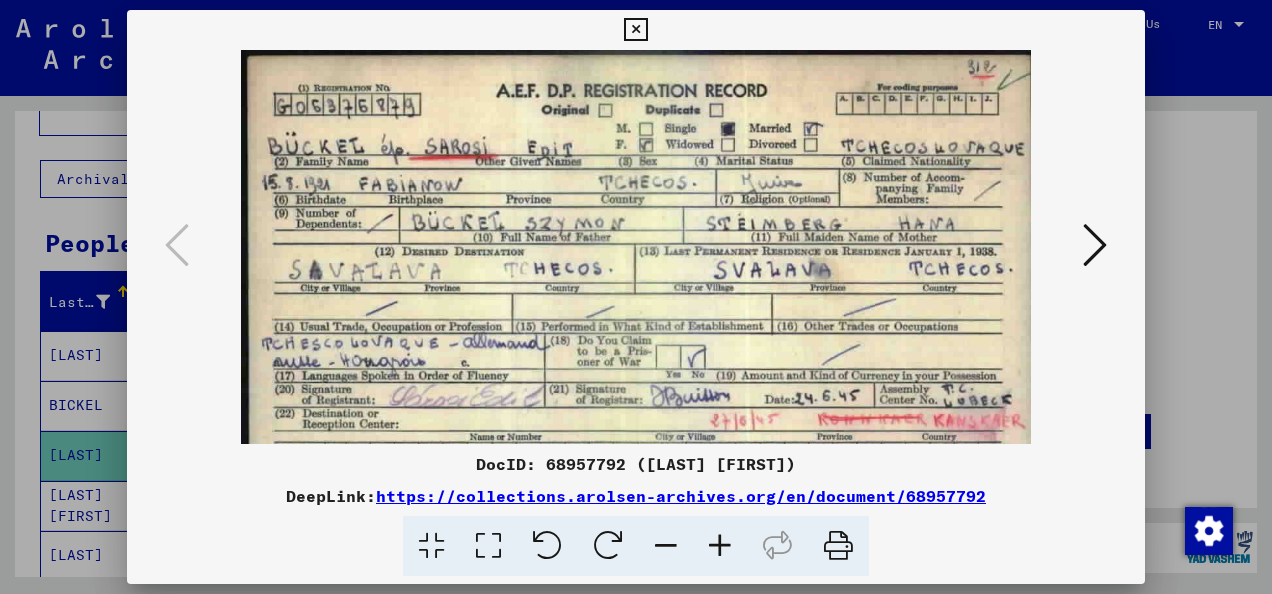 scroll, scrollTop: 100, scrollLeft: 0, axis: vertical 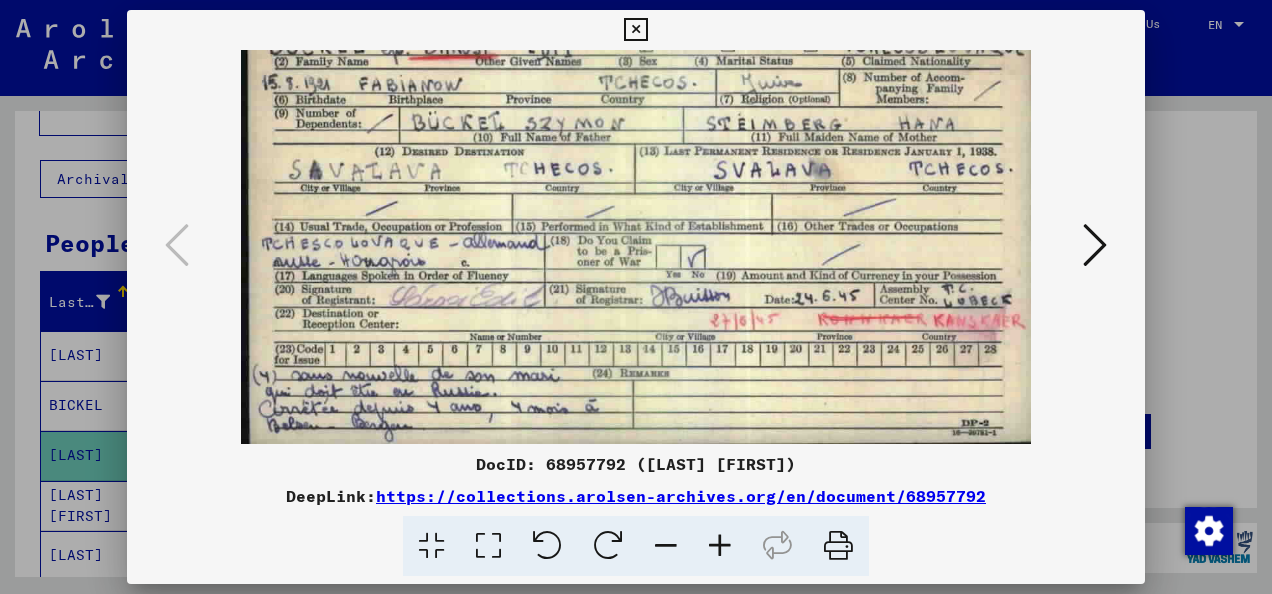 drag, startPoint x: 470, startPoint y: 330, endPoint x: 550, endPoint y: 53, distance: 288.321 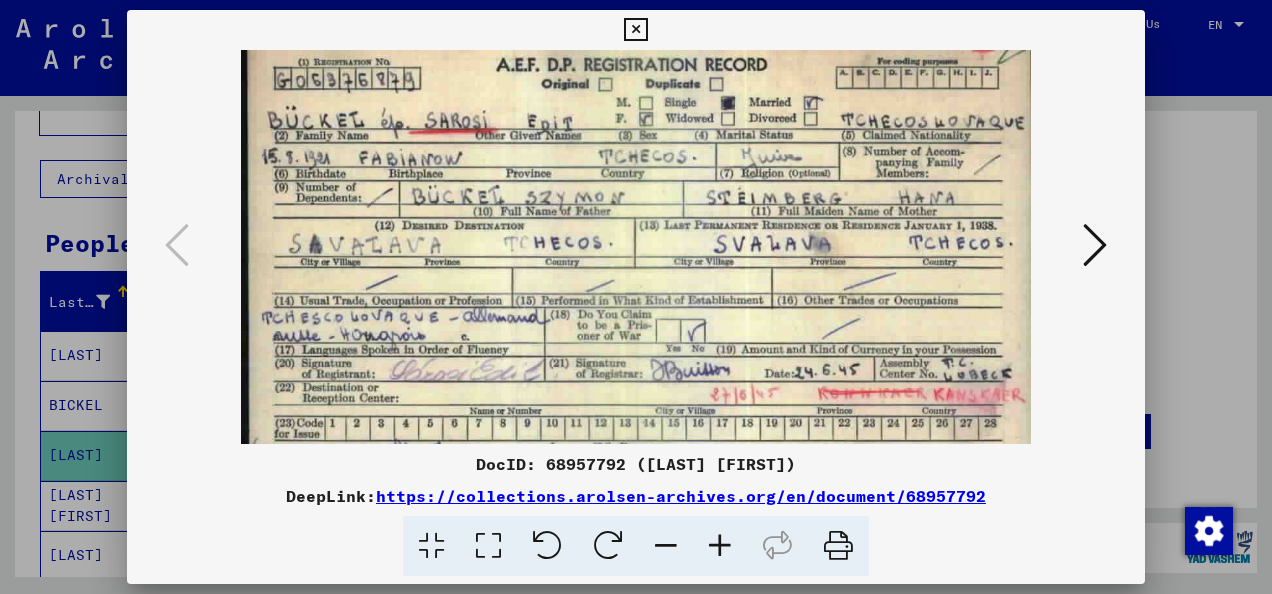 scroll, scrollTop: 0, scrollLeft: 0, axis: both 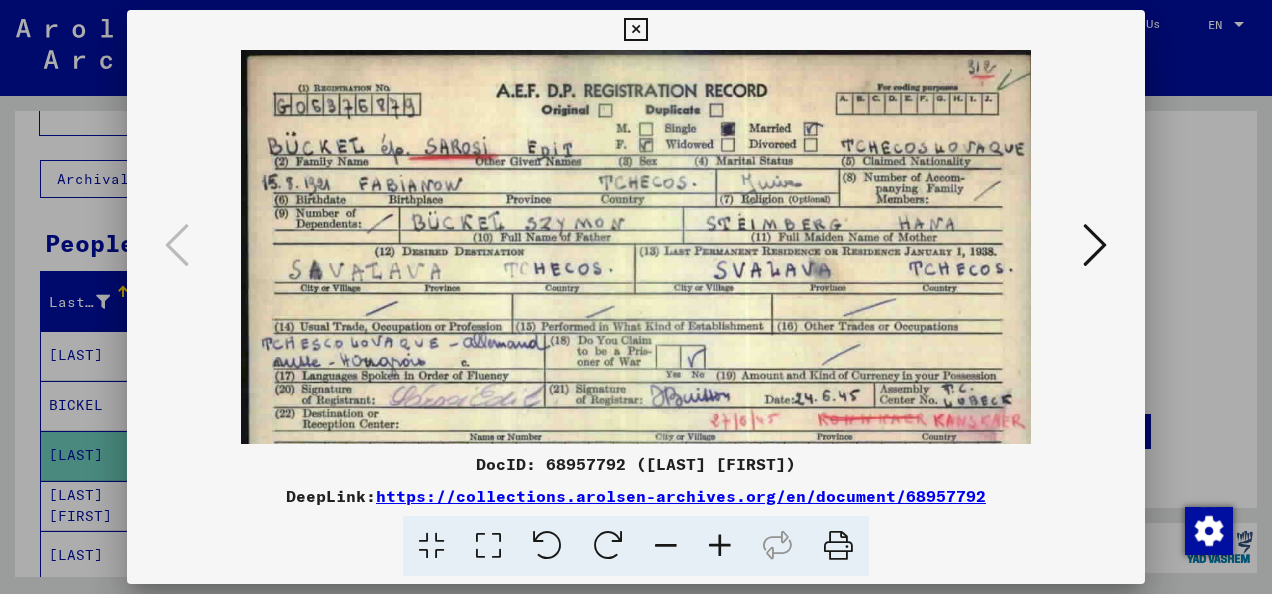 drag, startPoint x: 664, startPoint y: 240, endPoint x: 650, endPoint y: 403, distance: 163.60013 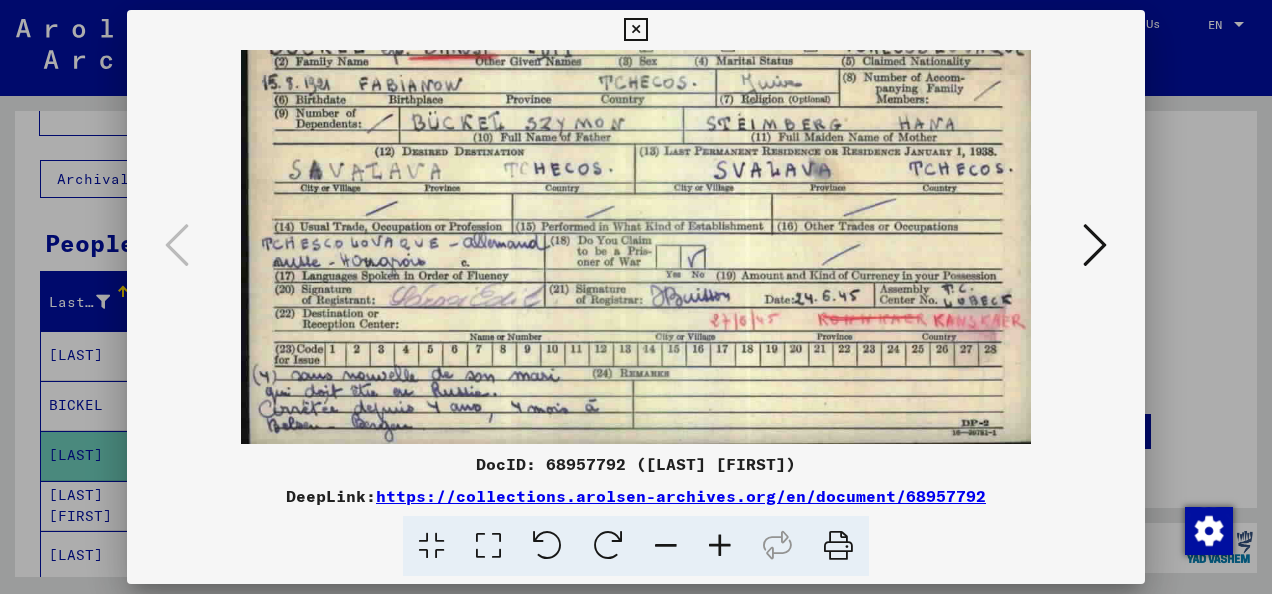 drag, startPoint x: 677, startPoint y: 273, endPoint x: 718, endPoint y: -8, distance: 283.97534 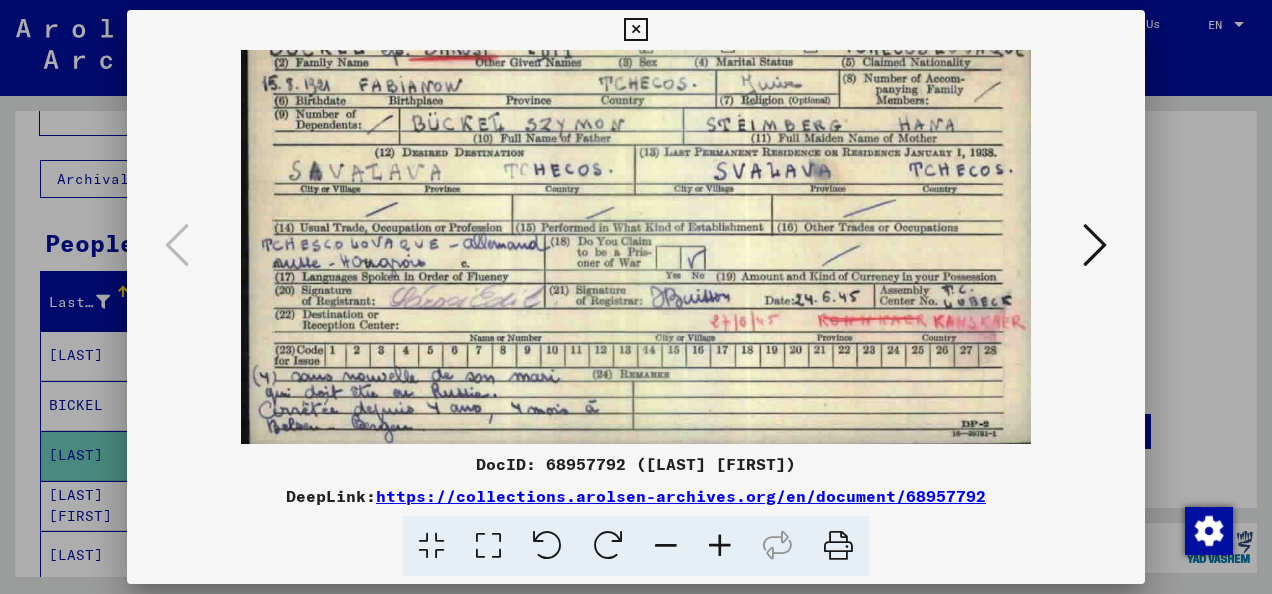 click at bounding box center [720, 546] 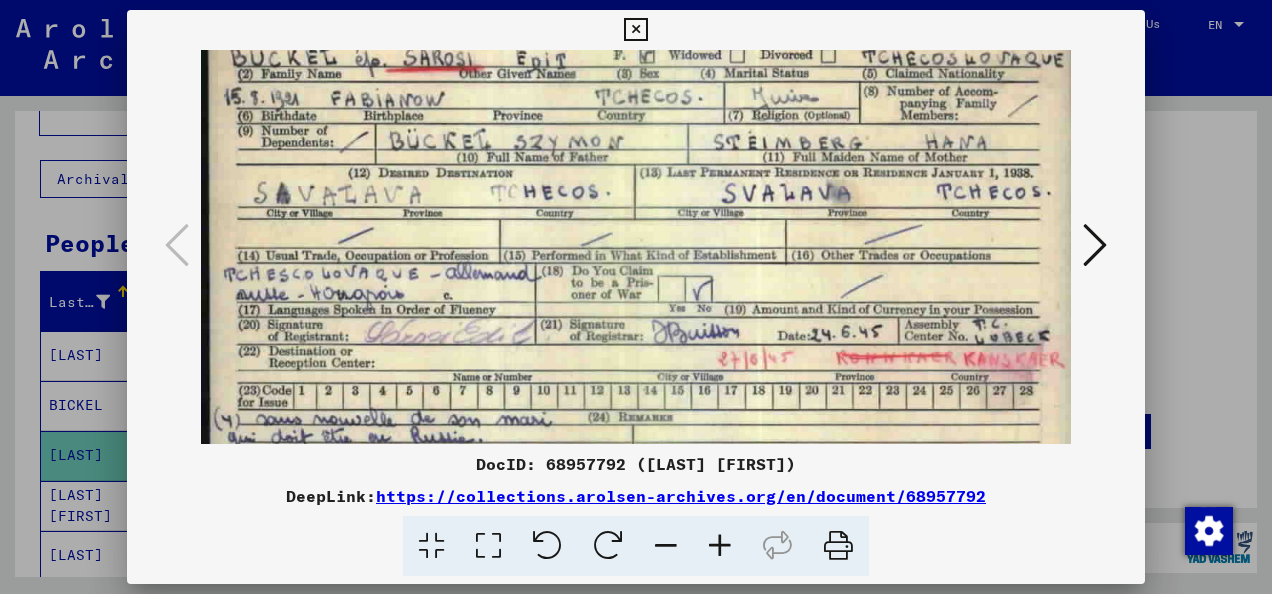 click at bounding box center (720, 546) 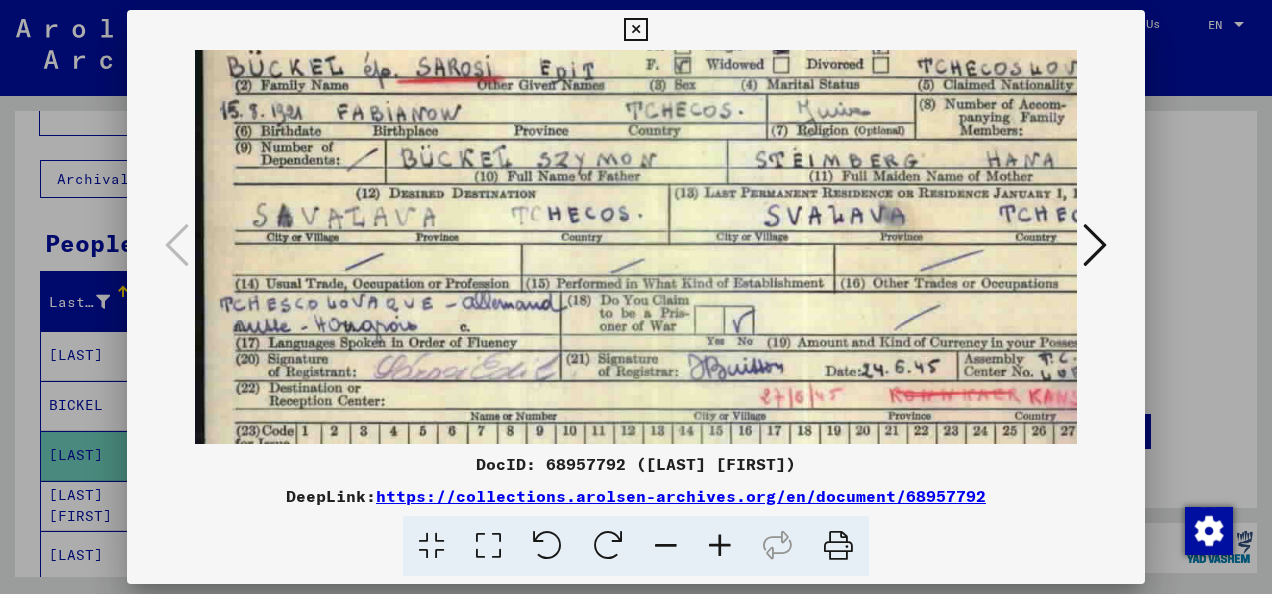 scroll, scrollTop: 200, scrollLeft: 0, axis: vertical 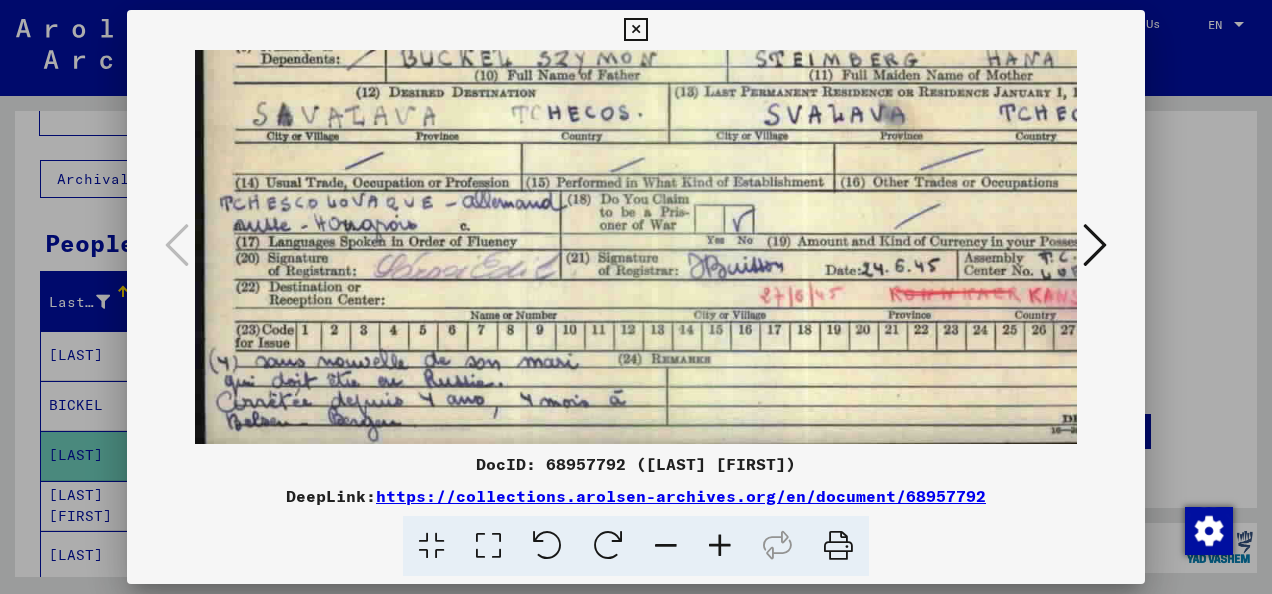 drag, startPoint x: 536, startPoint y: 361, endPoint x: 560, endPoint y: 136, distance: 226.27638 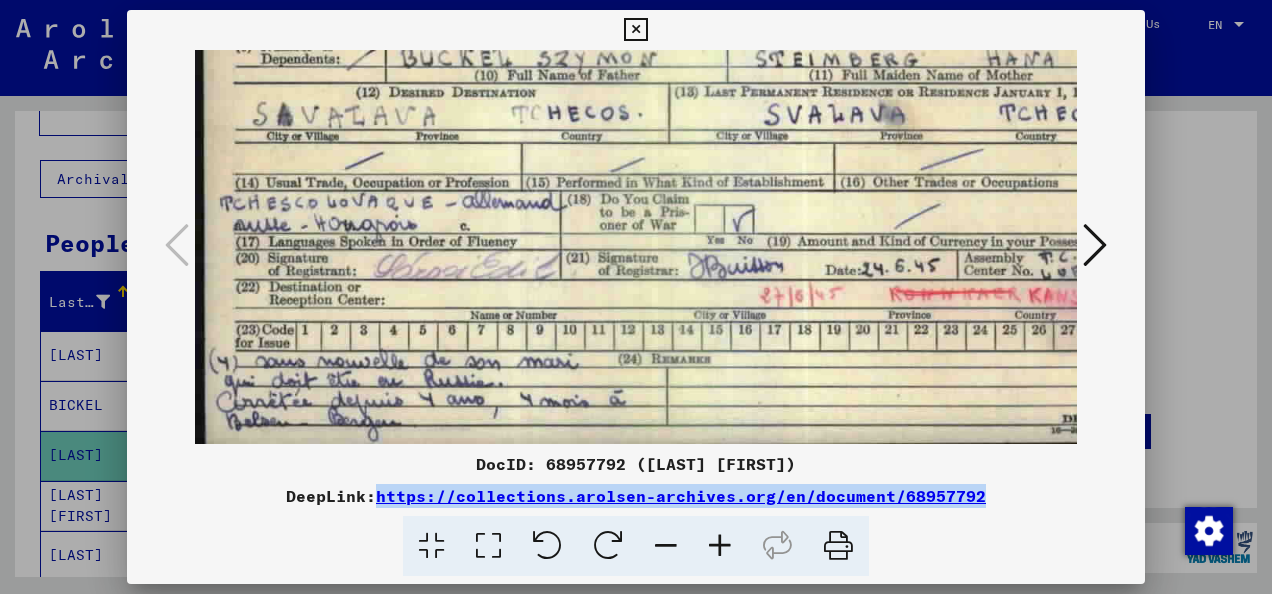 drag, startPoint x: 1029, startPoint y: 499, endPoint x: 381, endPoint y: 502, distance: 648.00696 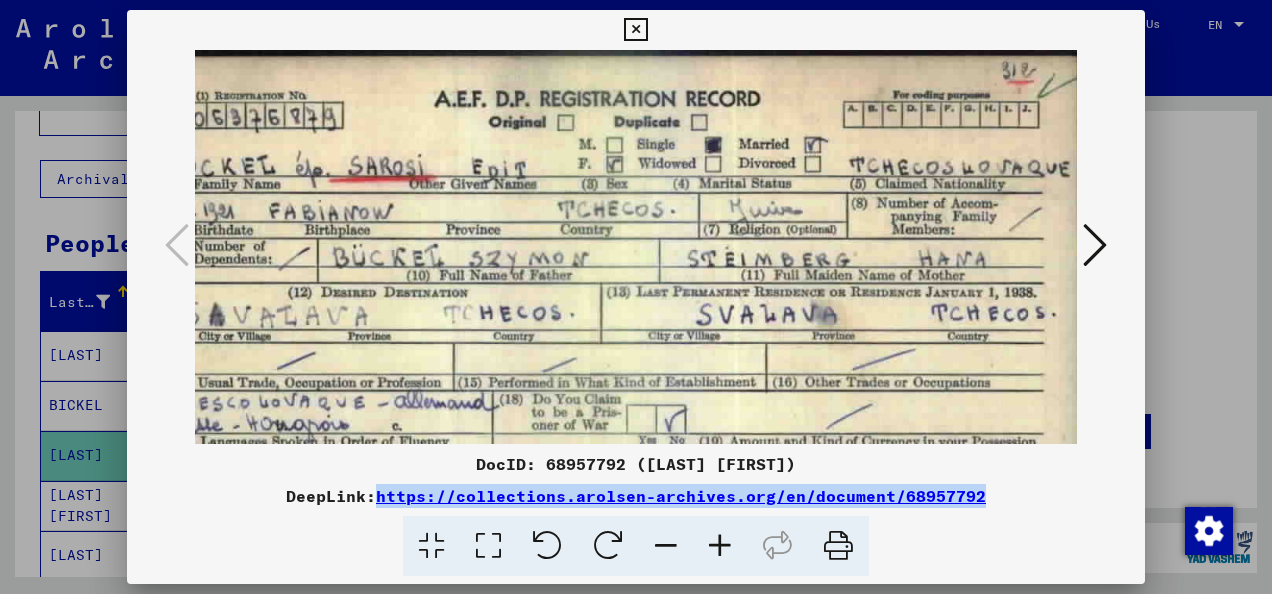 scroll, scrollTop: 0, scrollLeft: 66, axis: horizontal 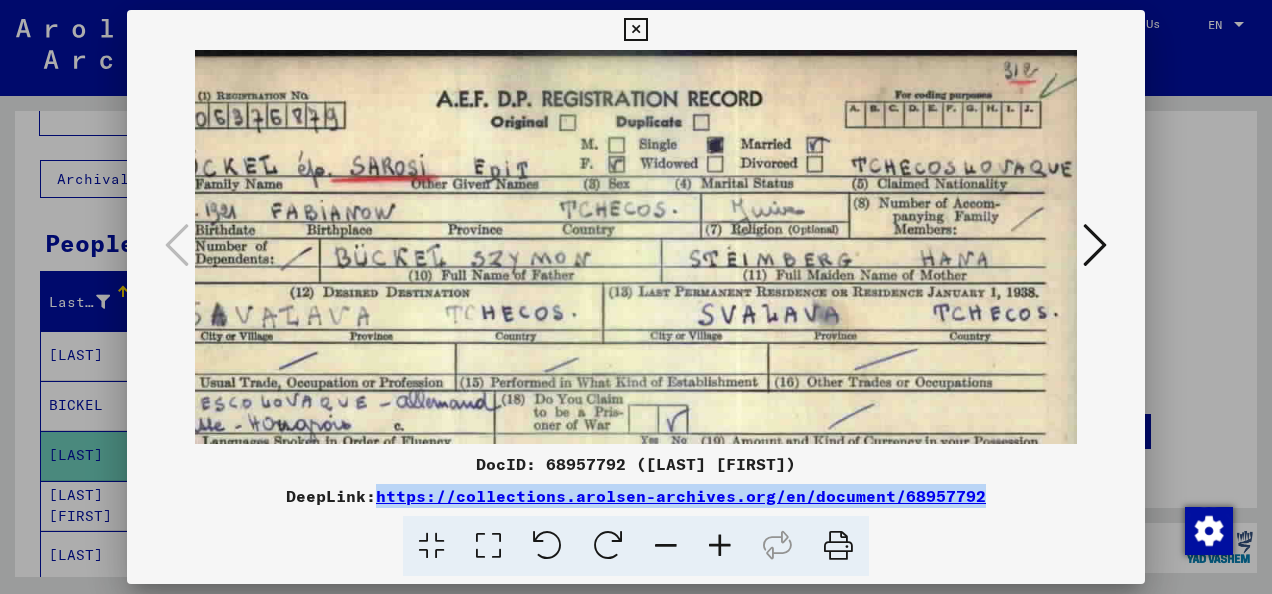 drag, startPoint x: 865, startPoint y: 198, endPoint x: 782, endPoint y: 432, distance: 248.28412 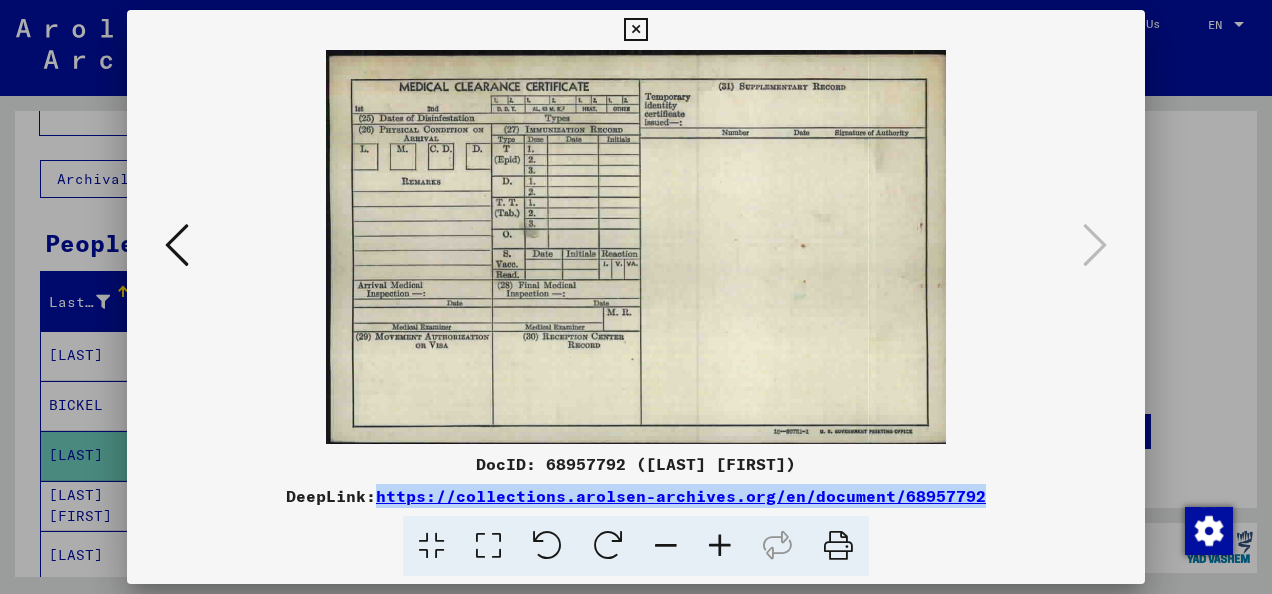 click at bounding box center (177, 245) 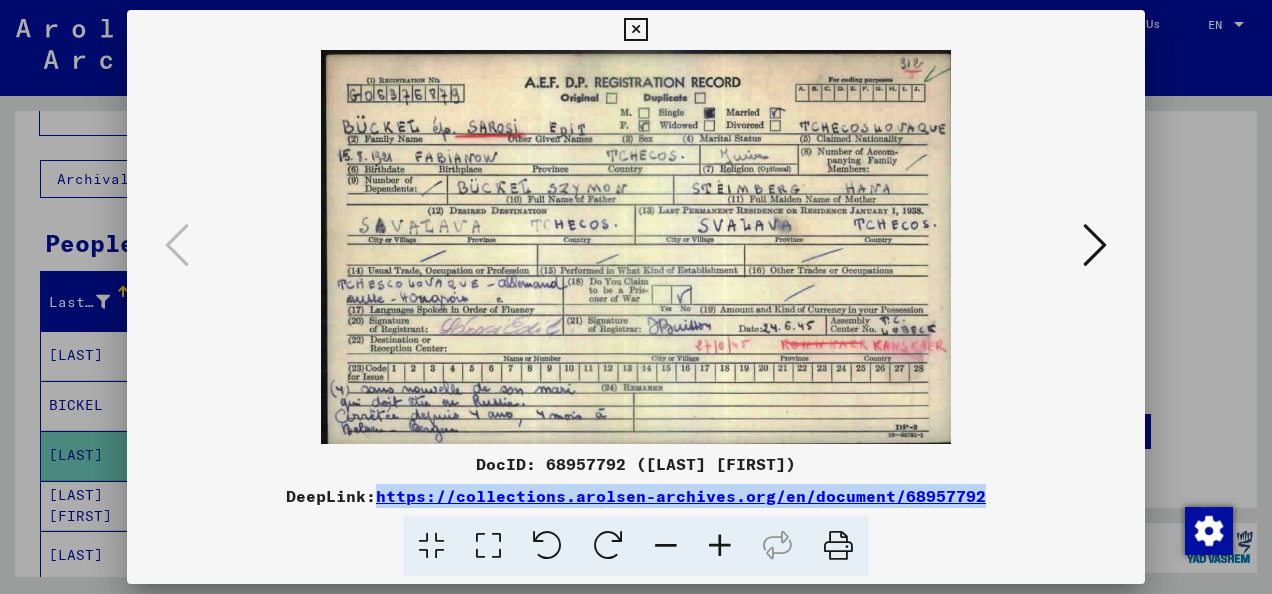 click at bounding box center [635, 30] 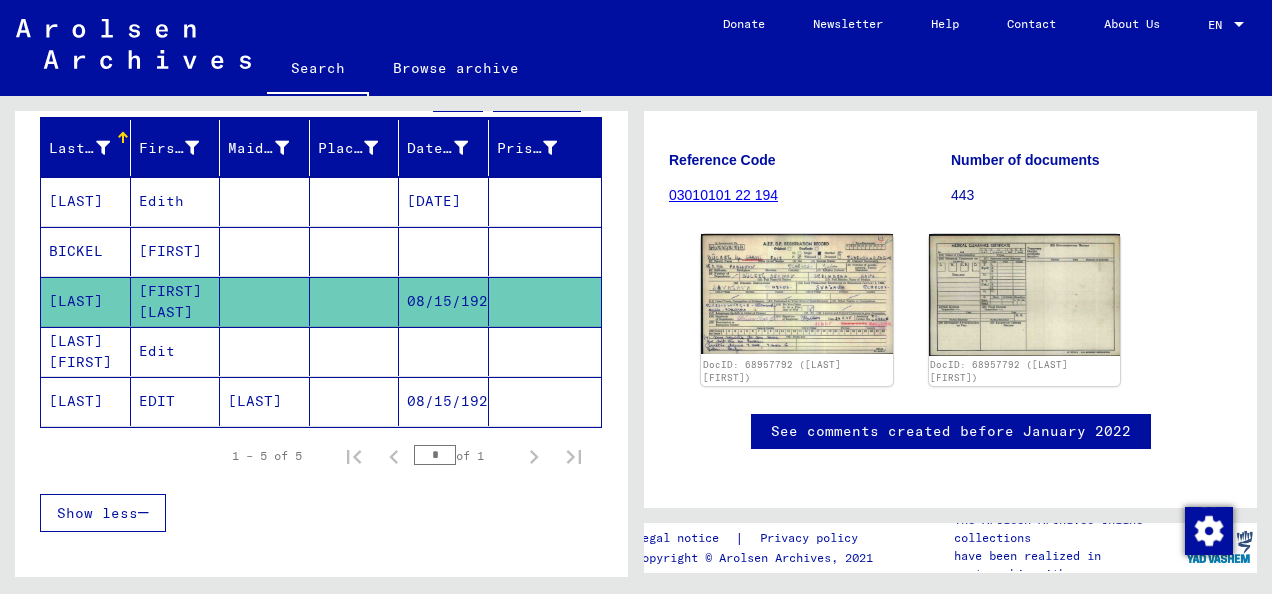 scroll, scrollTop: 233, scrollLeft: 0, axis: vertical 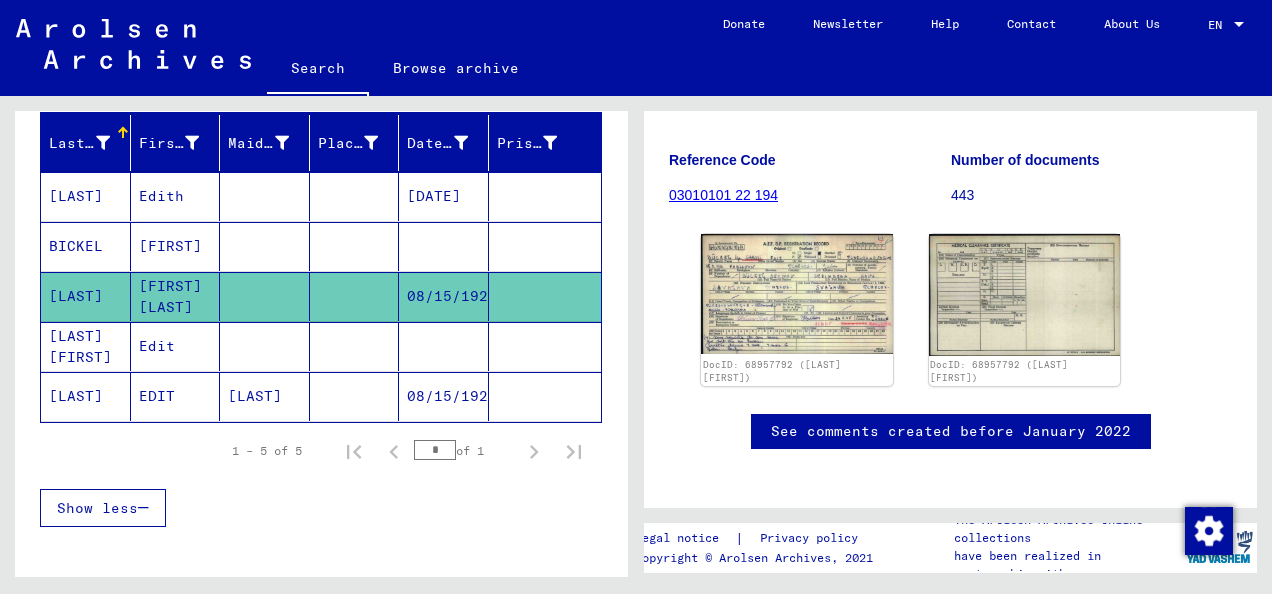 click on "EDIT" 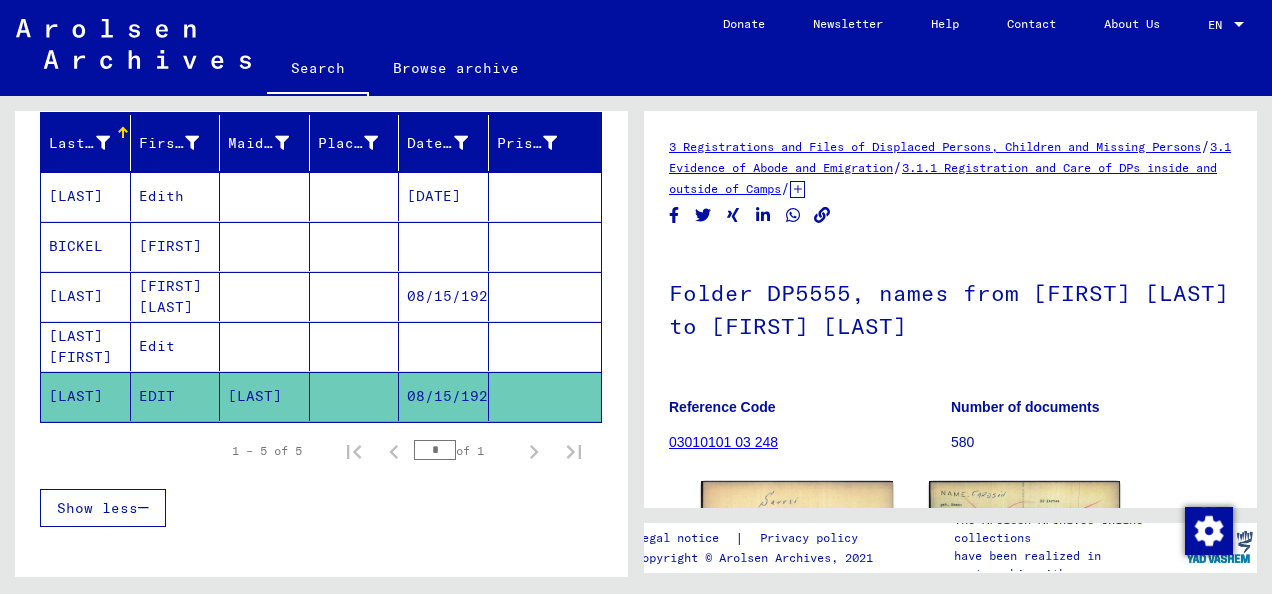 scroll, scrollTop: 0, scrollLeft: 0, axis: both 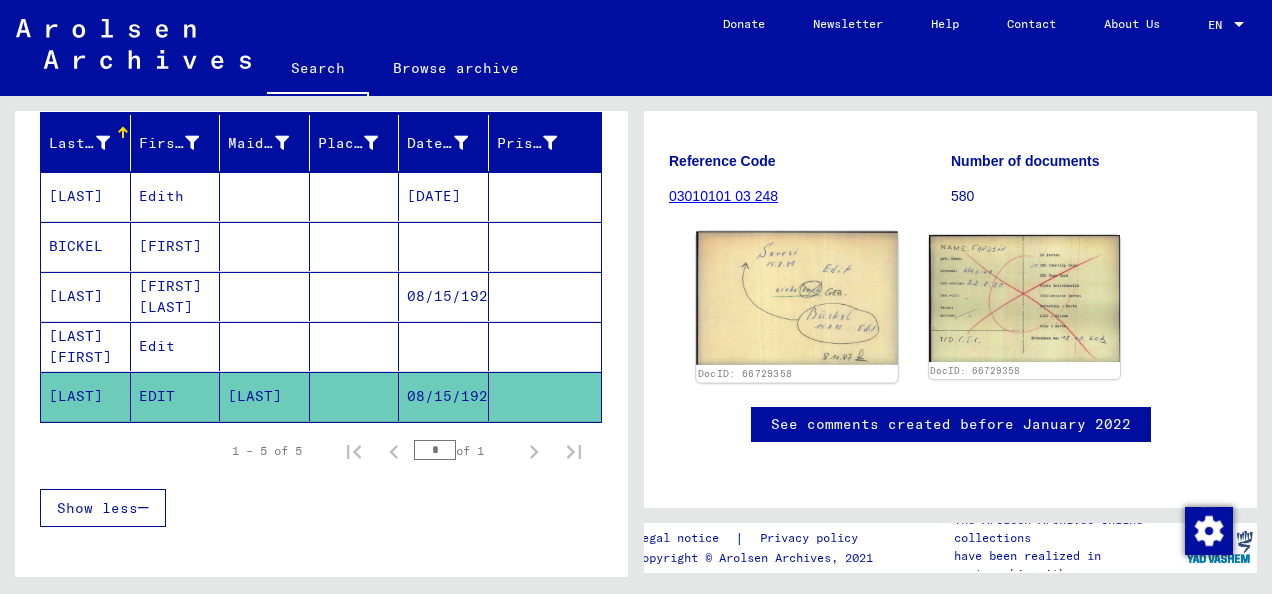 click 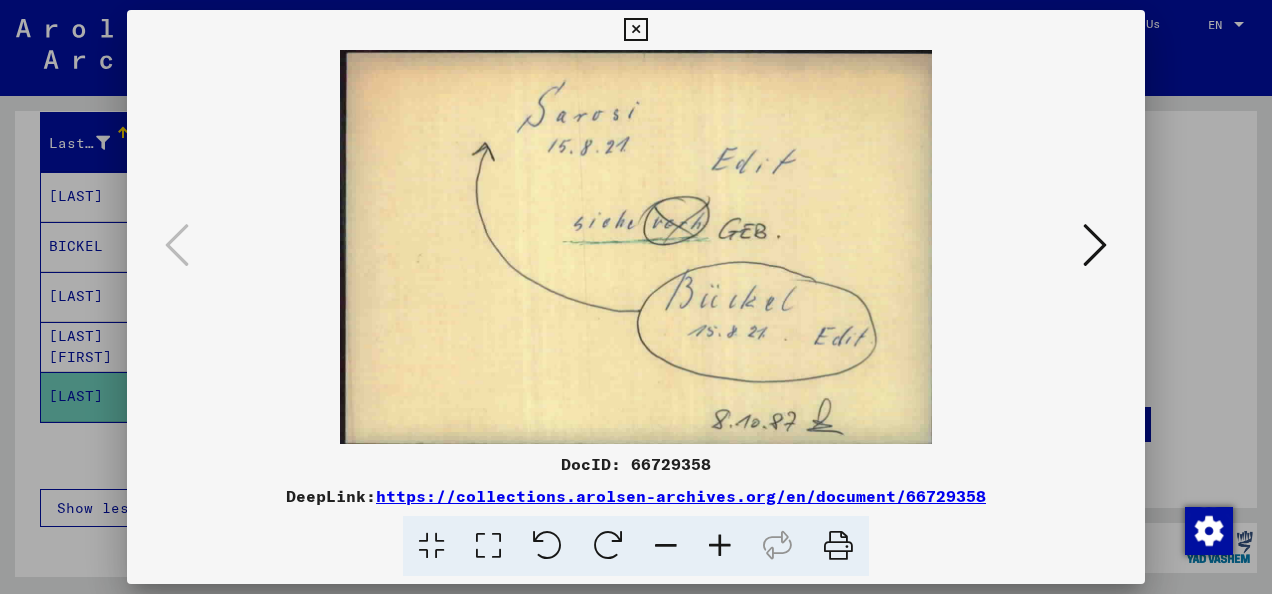 click at bounding box center (1095, 245) 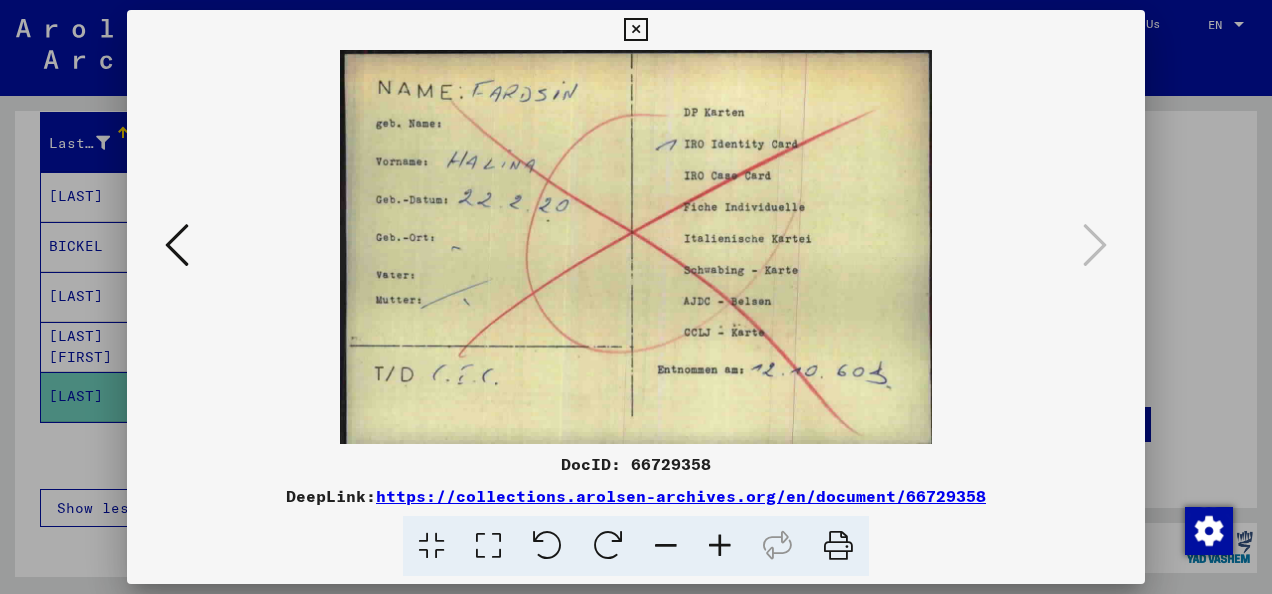 click at bounding box center (635, 30) 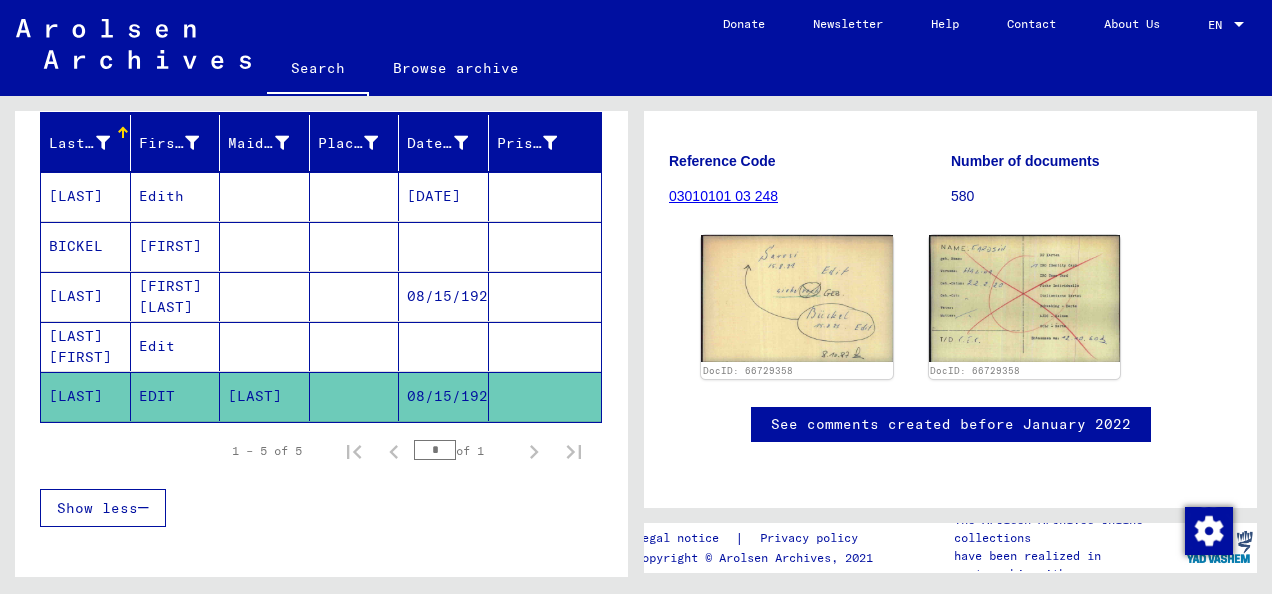 click on "Edit" at bounding box center [176, 396] 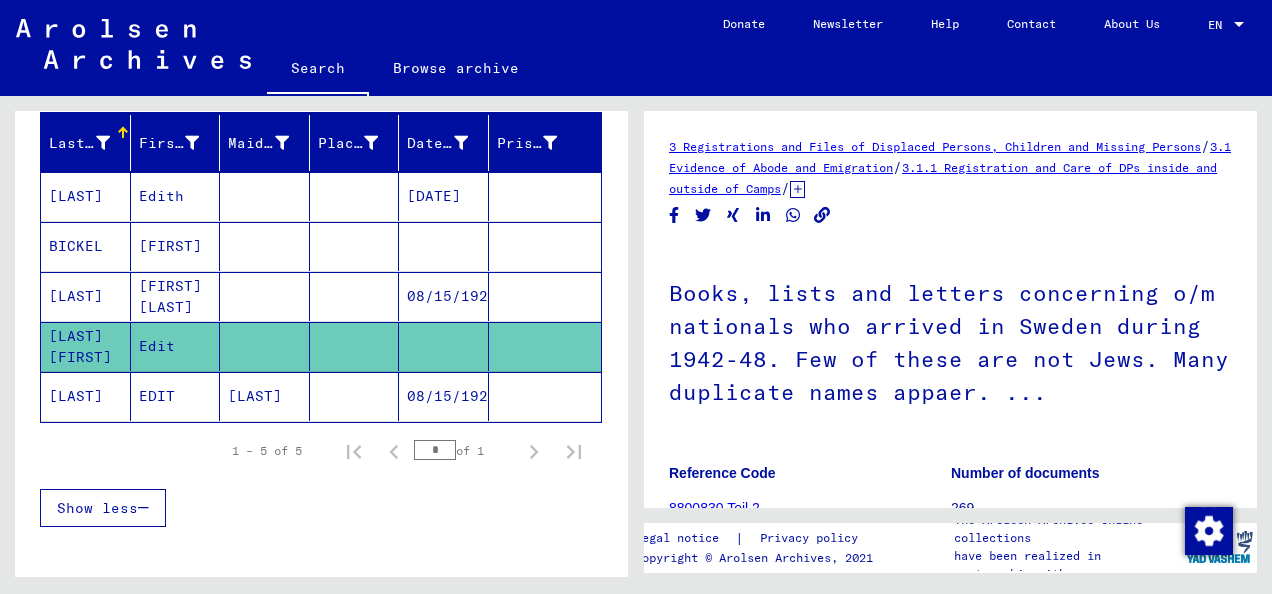 scroll, scrollTop: 0, scrollLeft: 0, axis: both 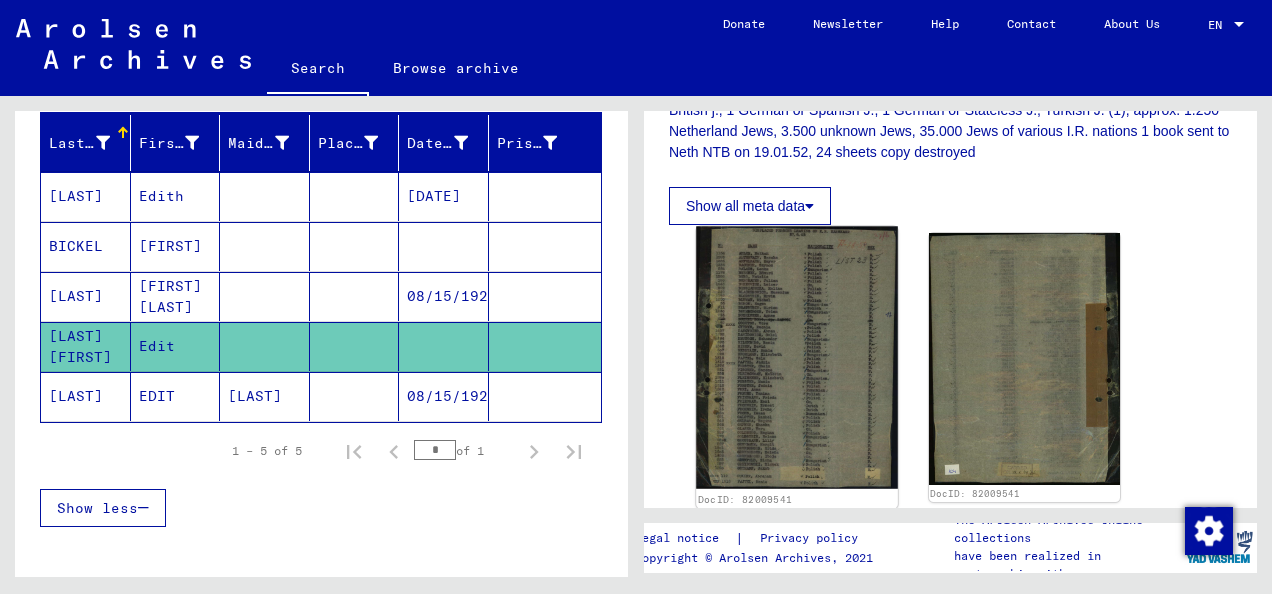 click 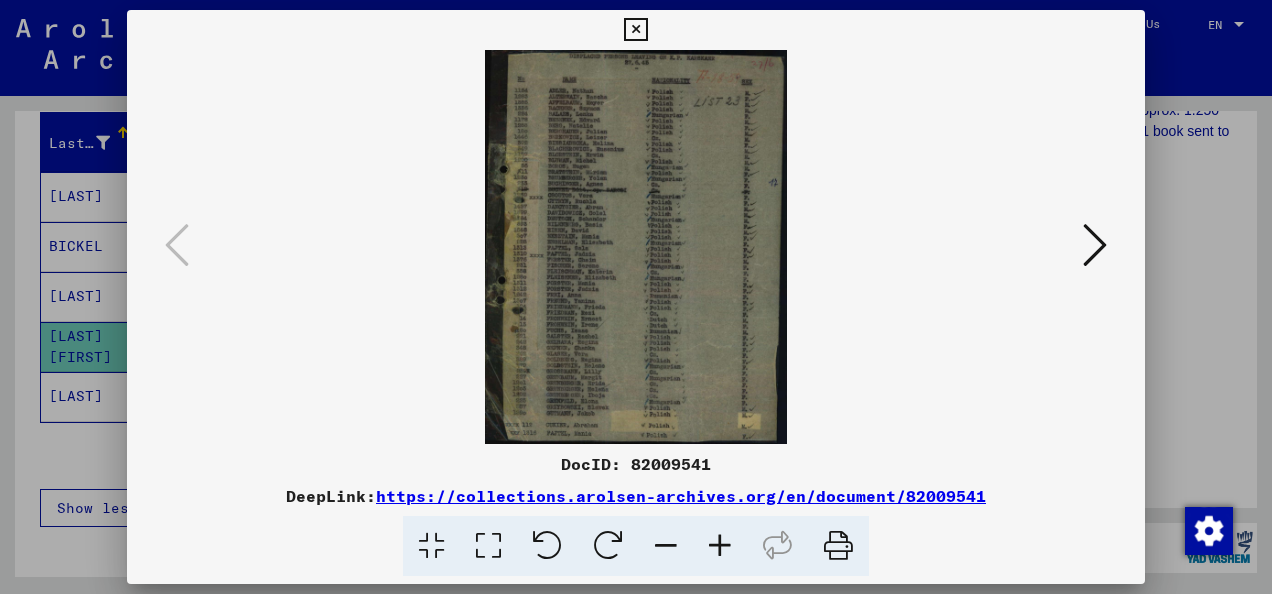 click at bounding box center [720, 546] 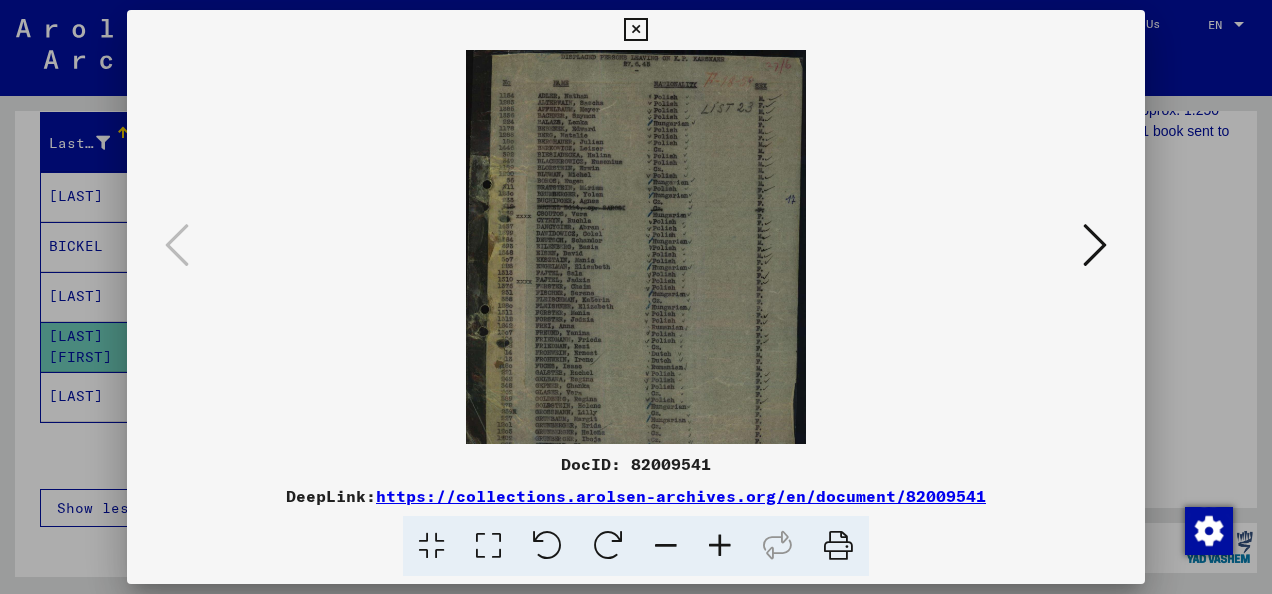 click at bounding box center [720, 546] 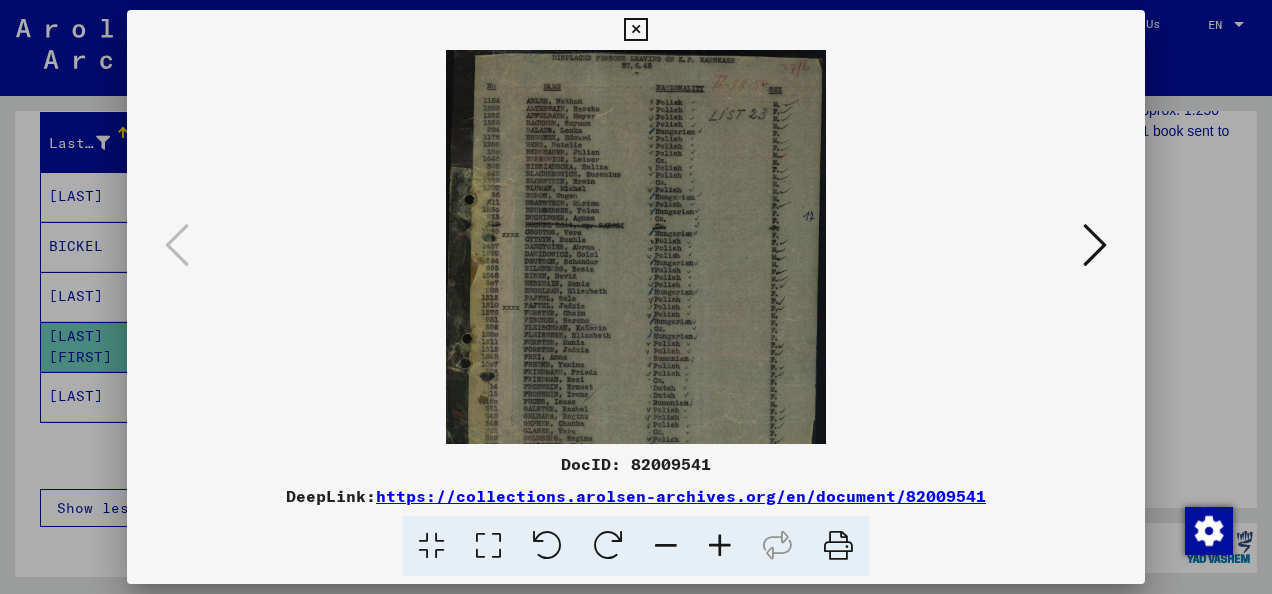 click at bounding box center [720, 546] 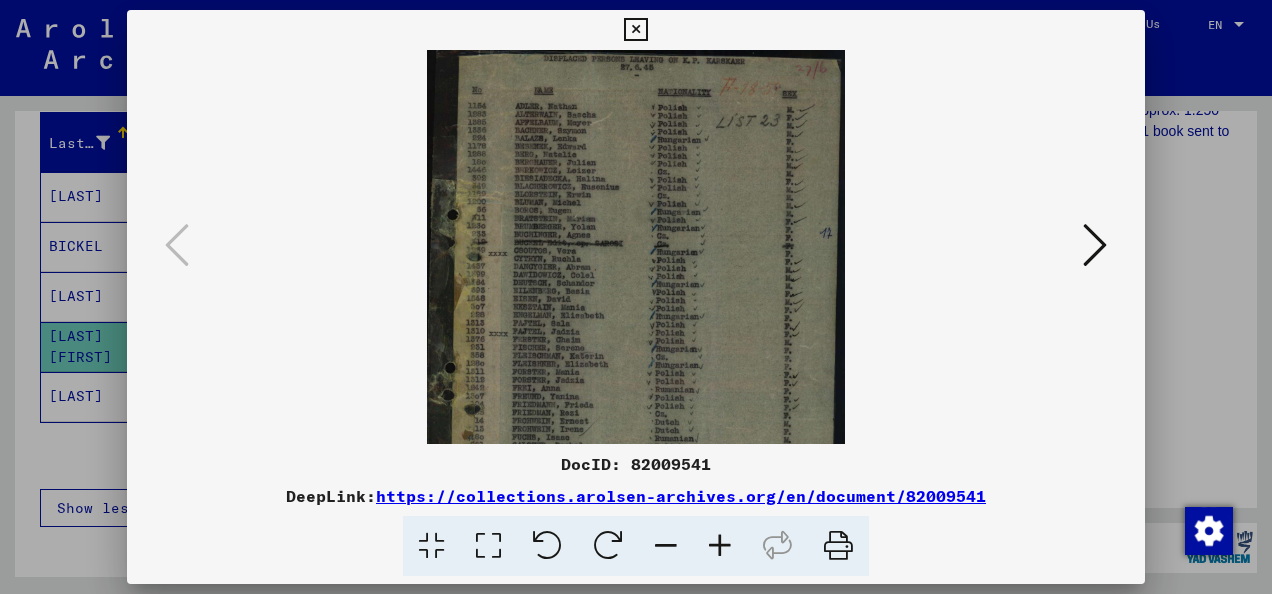 click at bounding box center [720, 546] 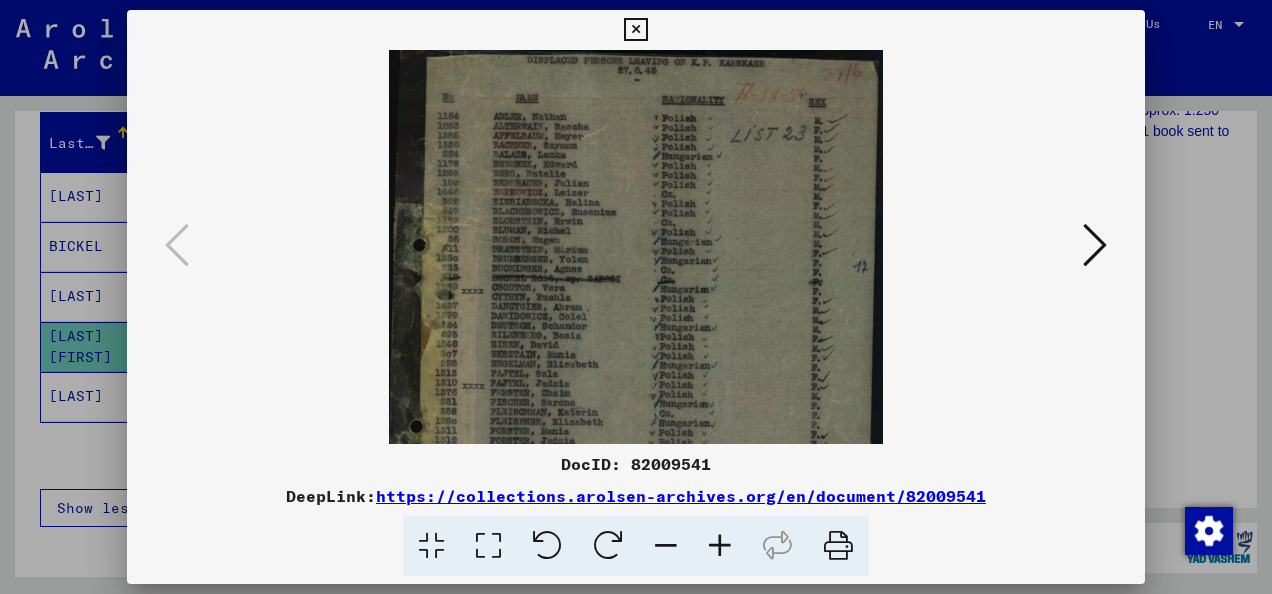 click at bounding box center (720, 546) 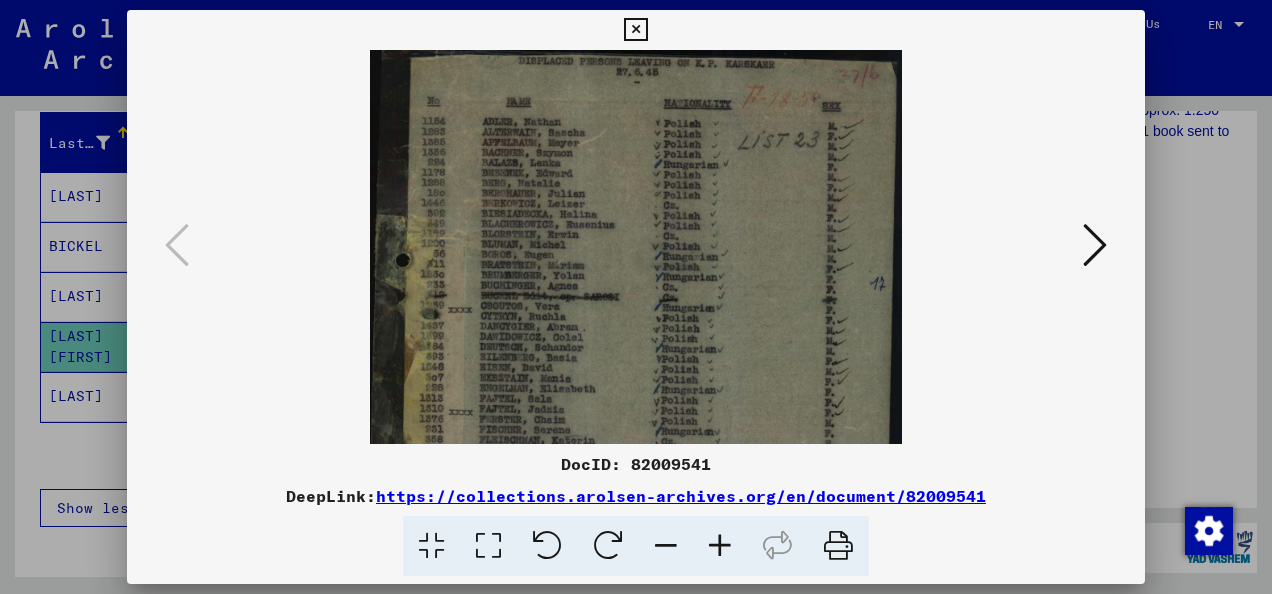 click at bounding box center (720, 546) 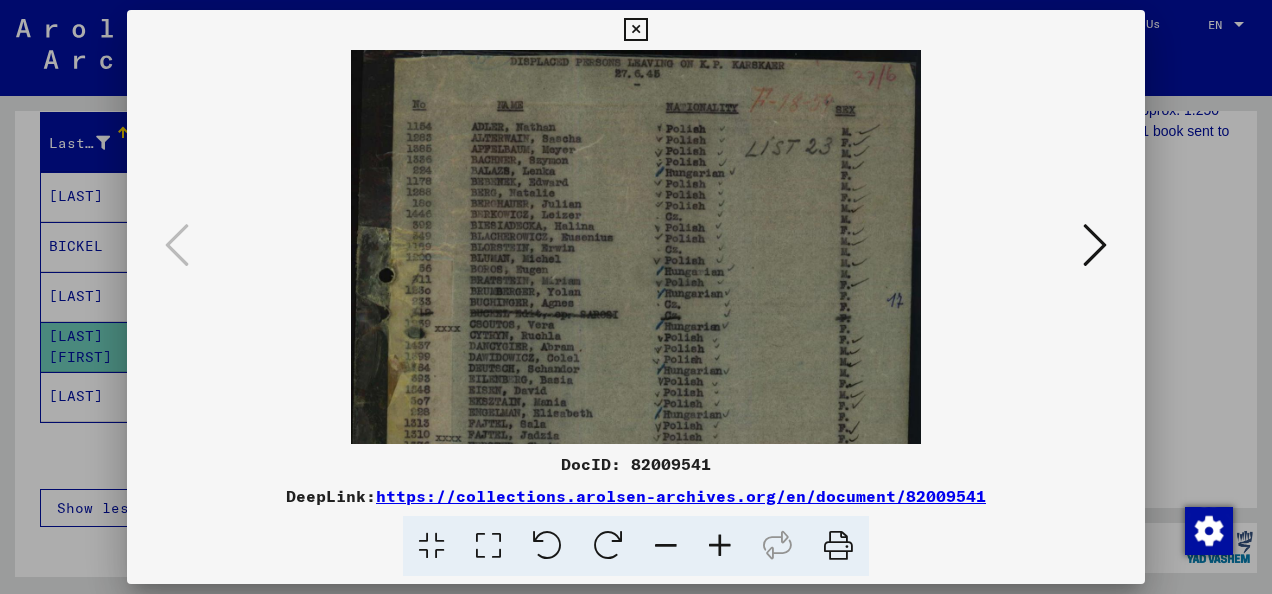 click at bounding box center [720, 546] 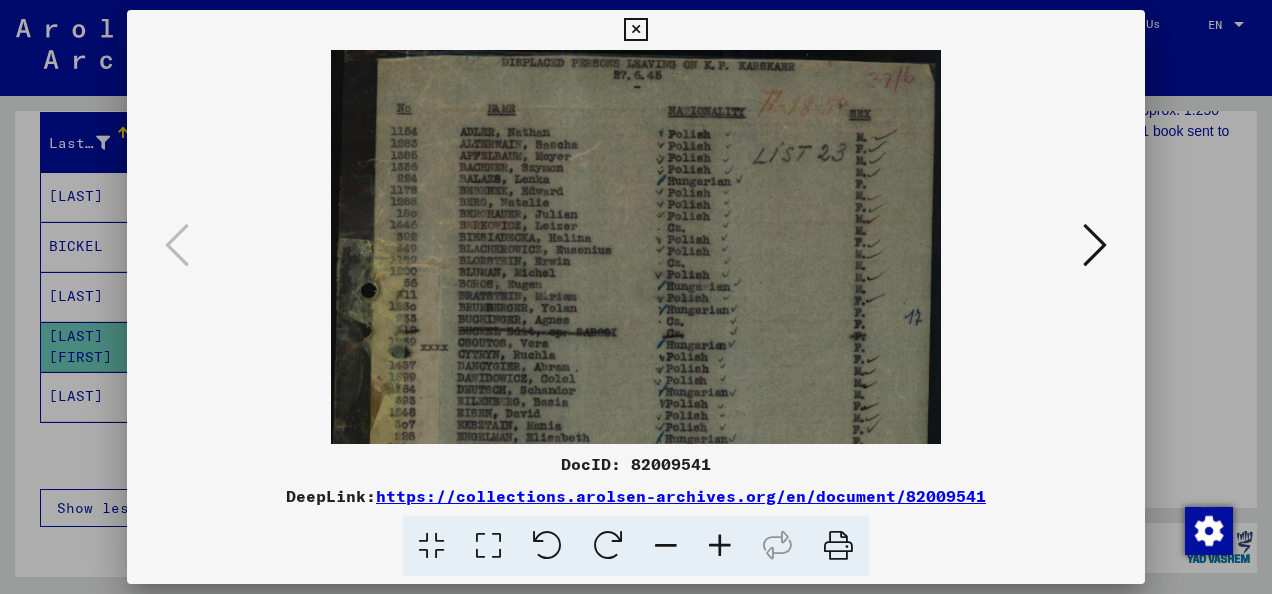 click at bounding box center (720, 546) 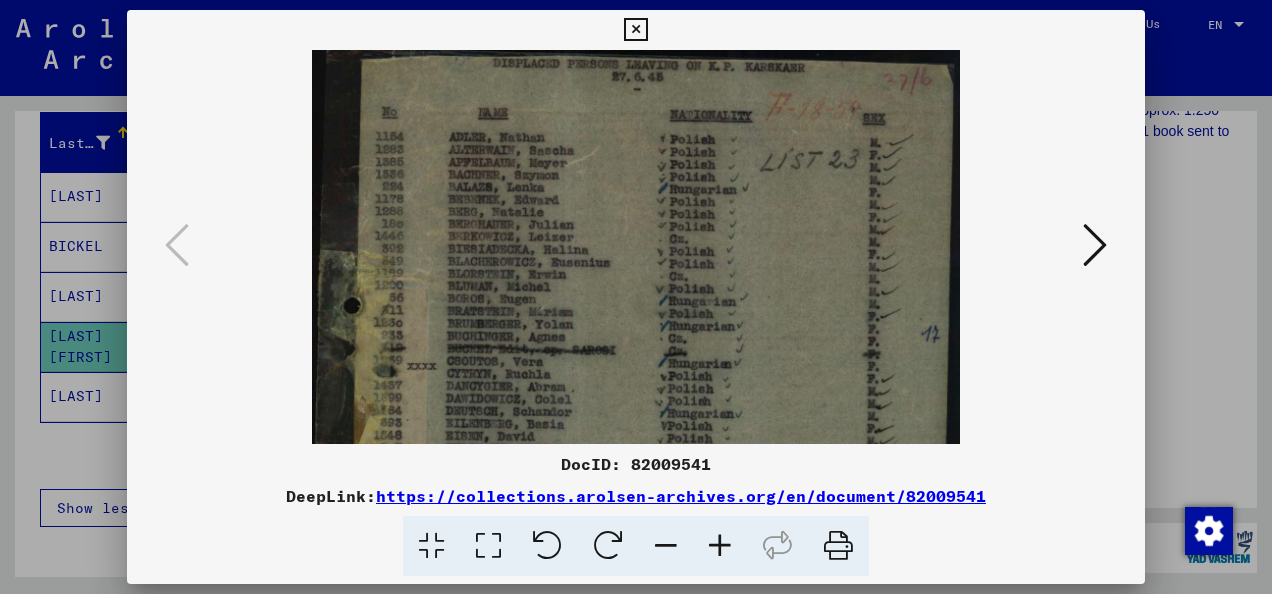 click at bounding box center (720, 546) 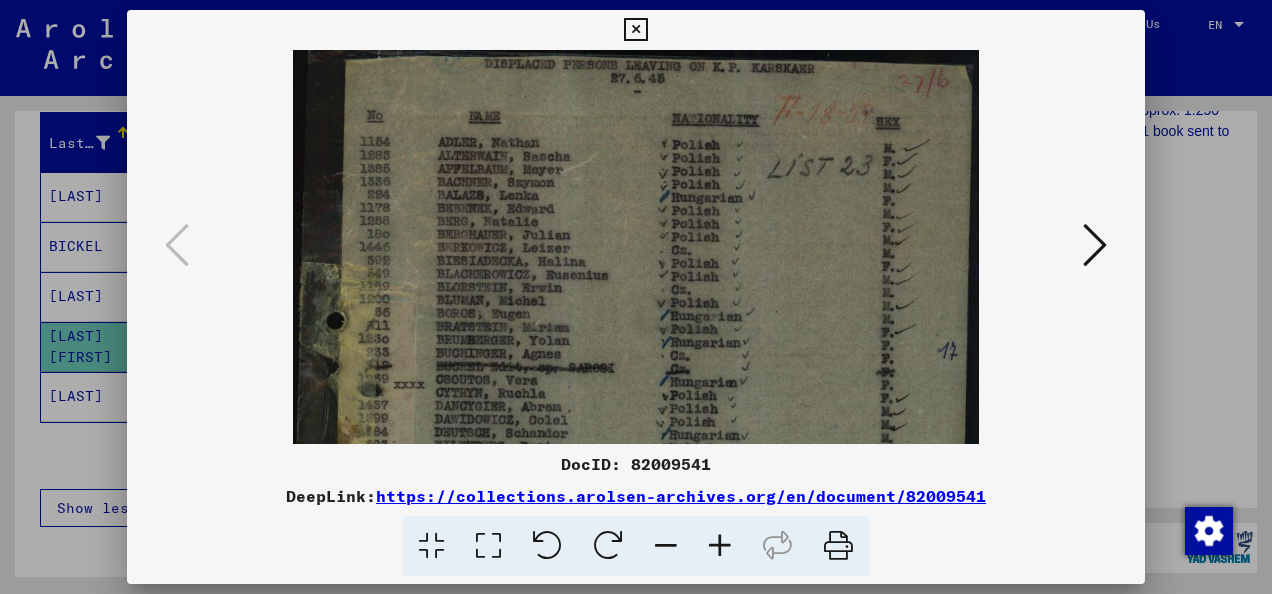 click at bounding box center [720, 546] 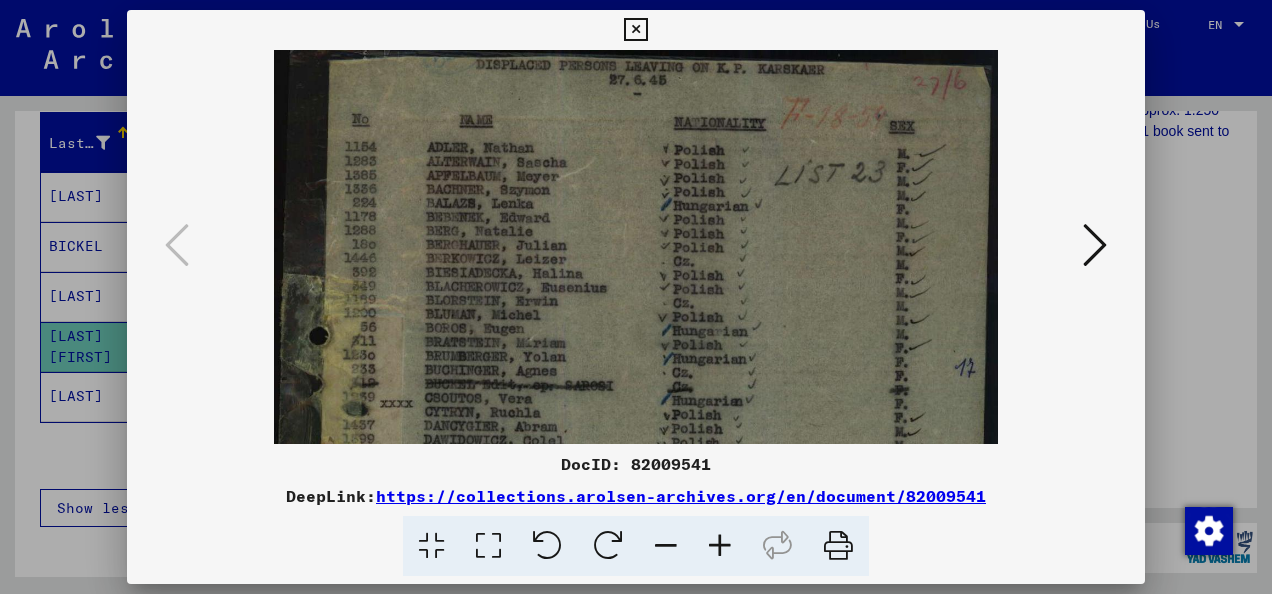 click at bounding box center [720, 546] 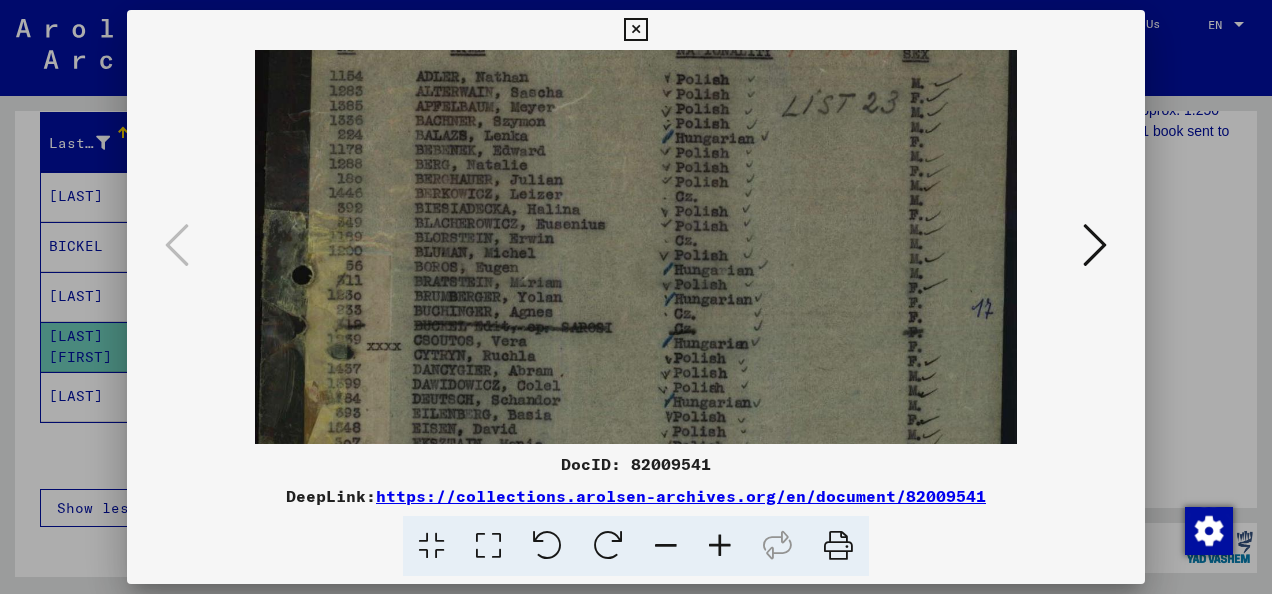 scroll, scrollTop: 66, scrollLeft: 0, axis: vertical 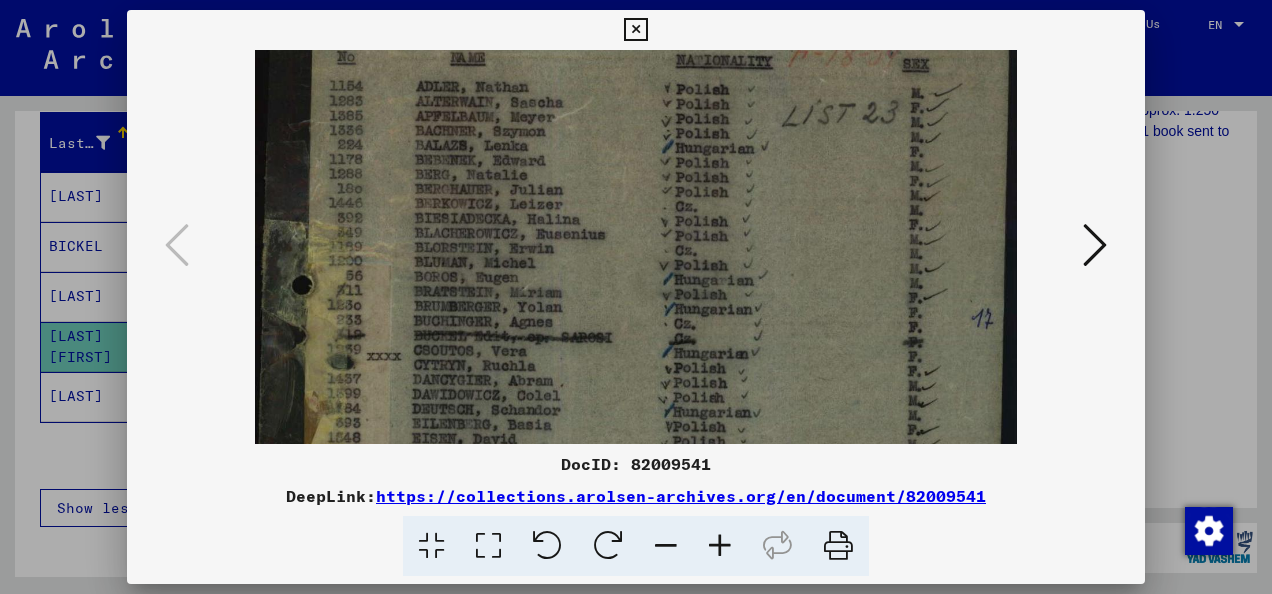 drag, startPoint x: 456, startPoint y: 340, endPoint x: 453, endPoint y: 282, distance: 58.077534 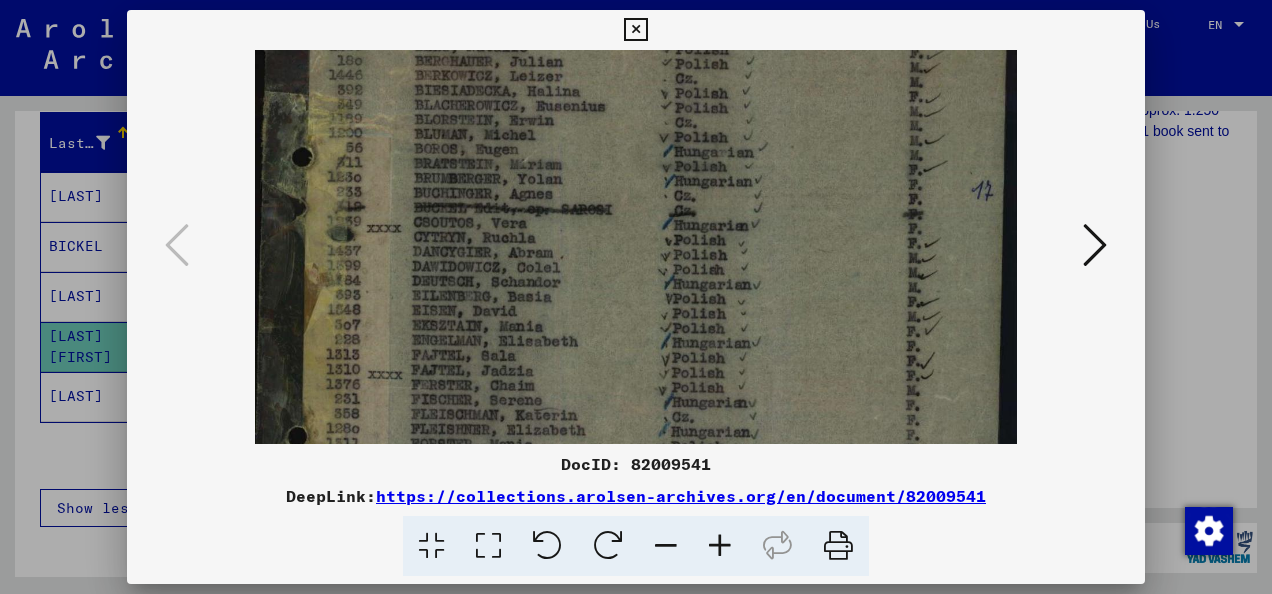 scroll, scrollTop: 204, scrollLeft: 0, axis: vertical 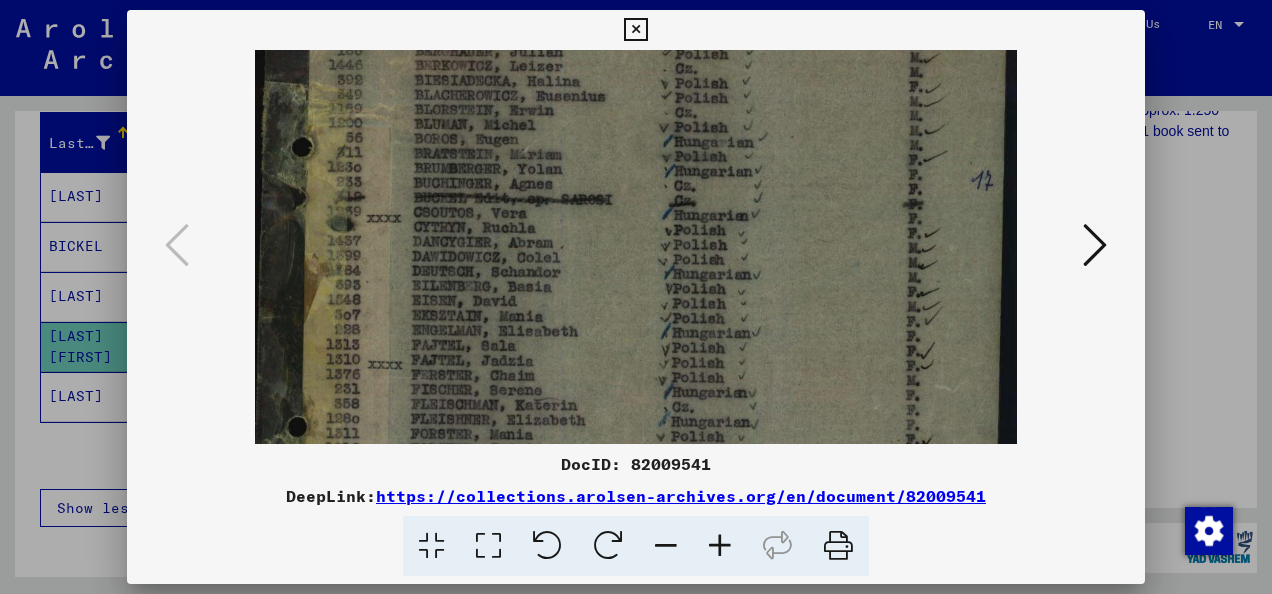 drag, startPoint x: 446, startPoint y: 315, endPoint x: 464, endPoint y: 178, distance: 138.17743 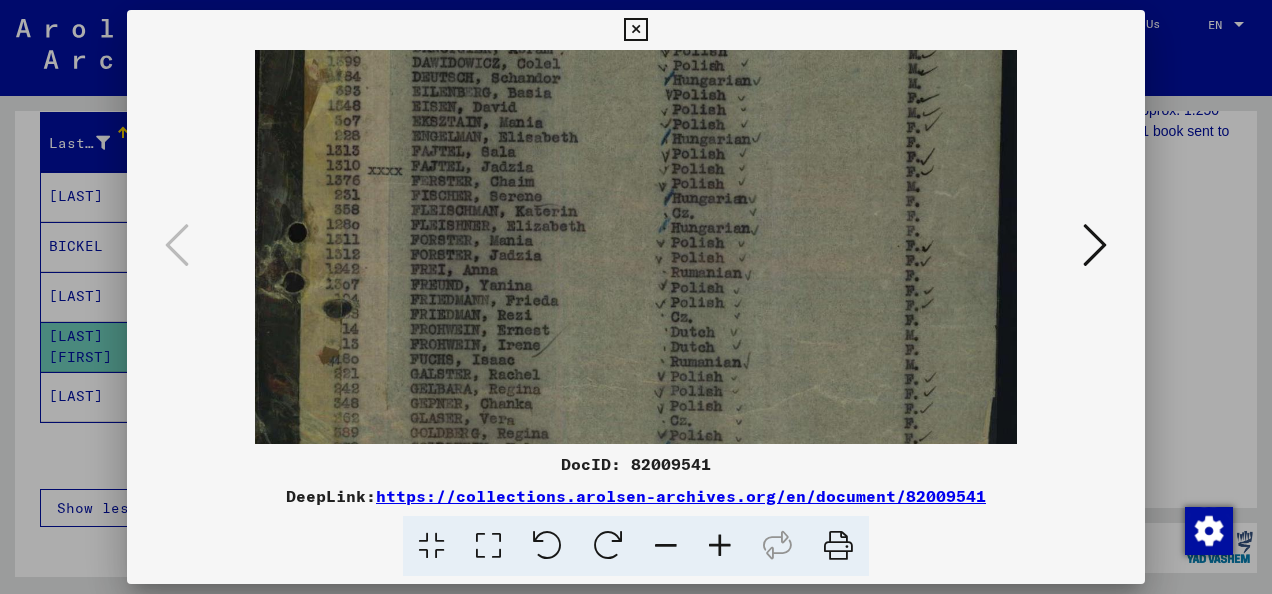drag, startPoint x: 457, startPoint y: 335, endPoint x: 456, endPoint y: 144, distance: 191.00262 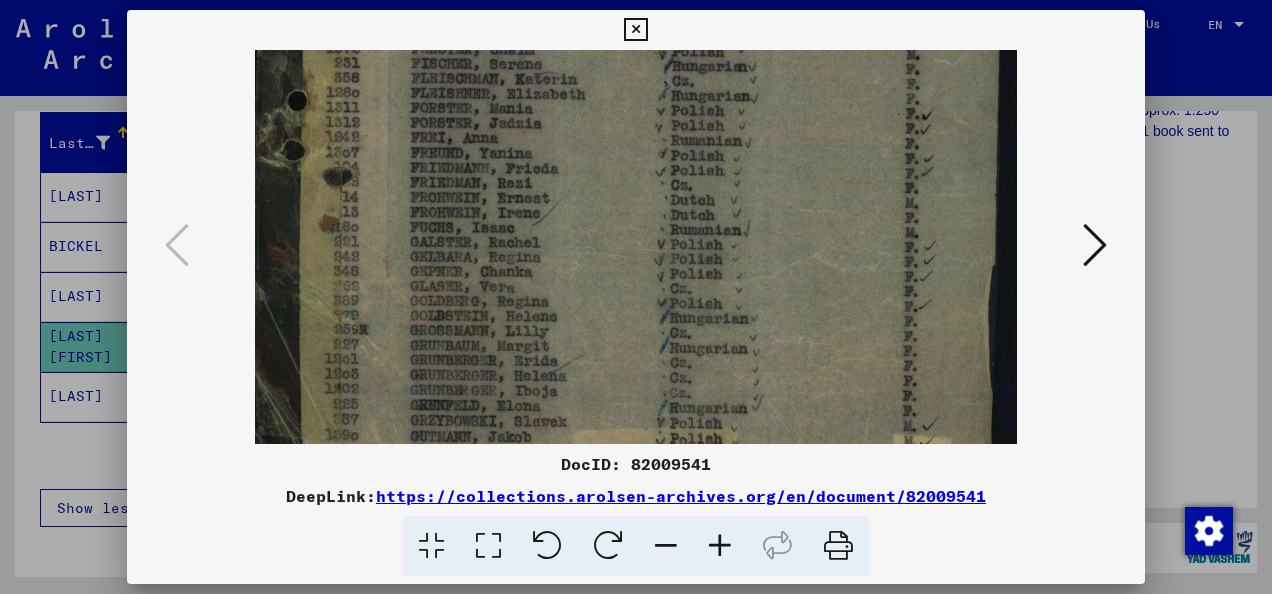 scroll, scrollTop: 533, scrollLeft: 0, axis: vertical 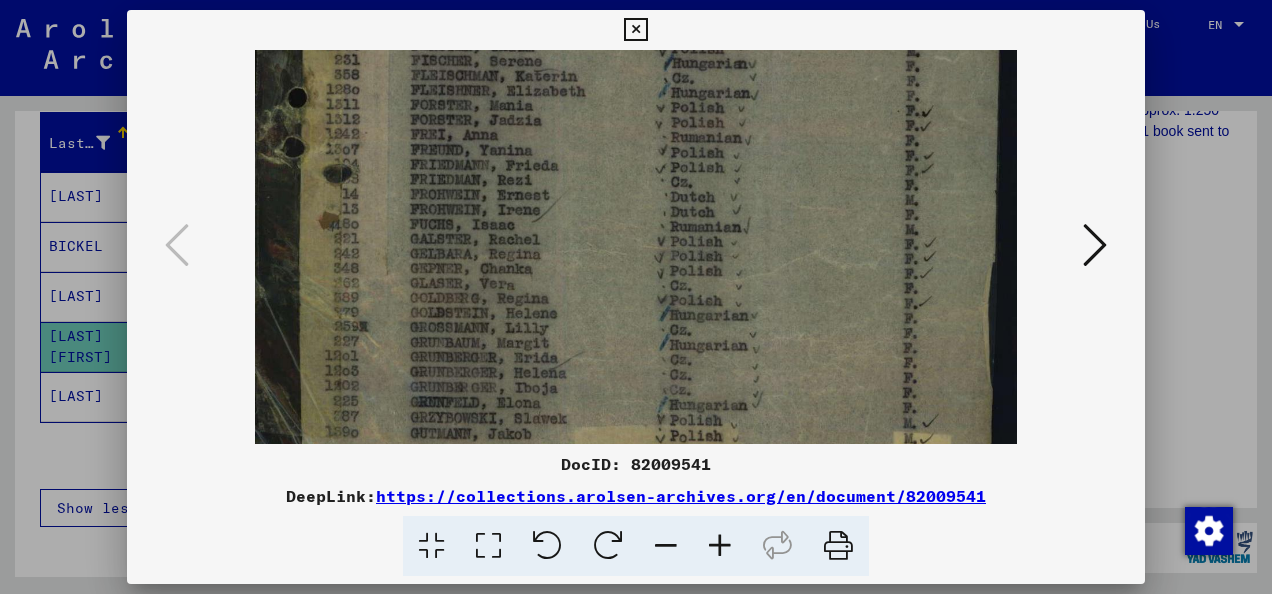 drag, startPoint x: 458, startPoint y: 333, endPoint x: 447, endPoint y: 202, distance: 131.46101 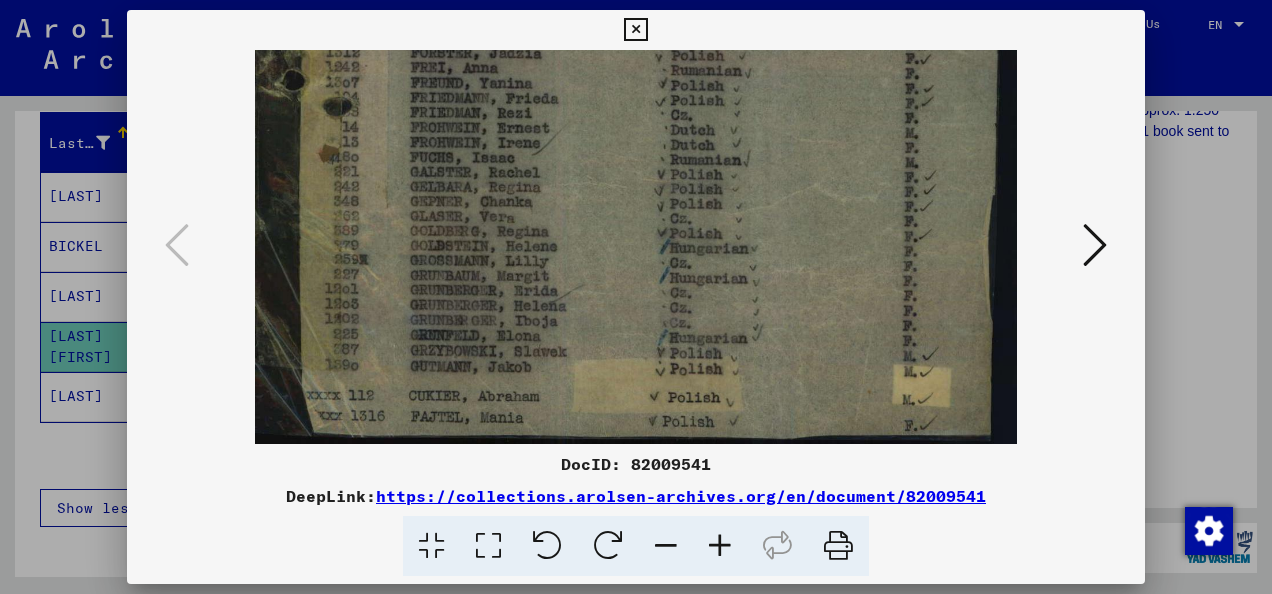 drag, startPoint x: 460, startPoint y: 326, endPoint x: 452, endPoint y: 102, distance: 224.1428 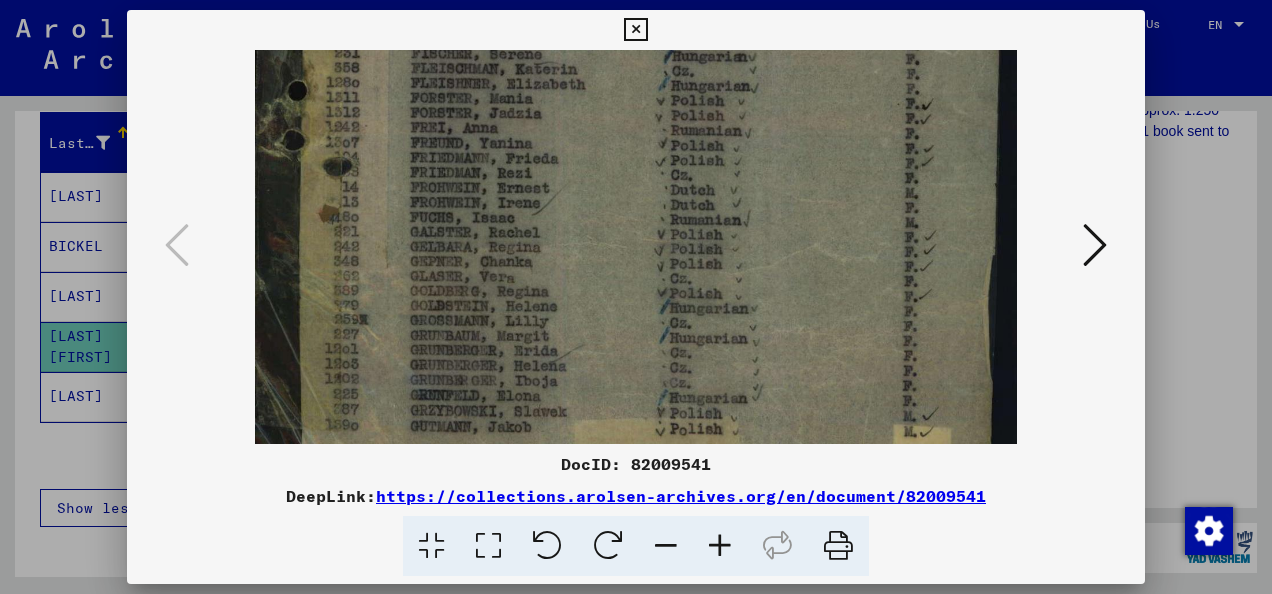 drag, startPoint x: 478, startPoint y: 205, endPoint x: 476, endPoint y: 266, distance: 61.03278 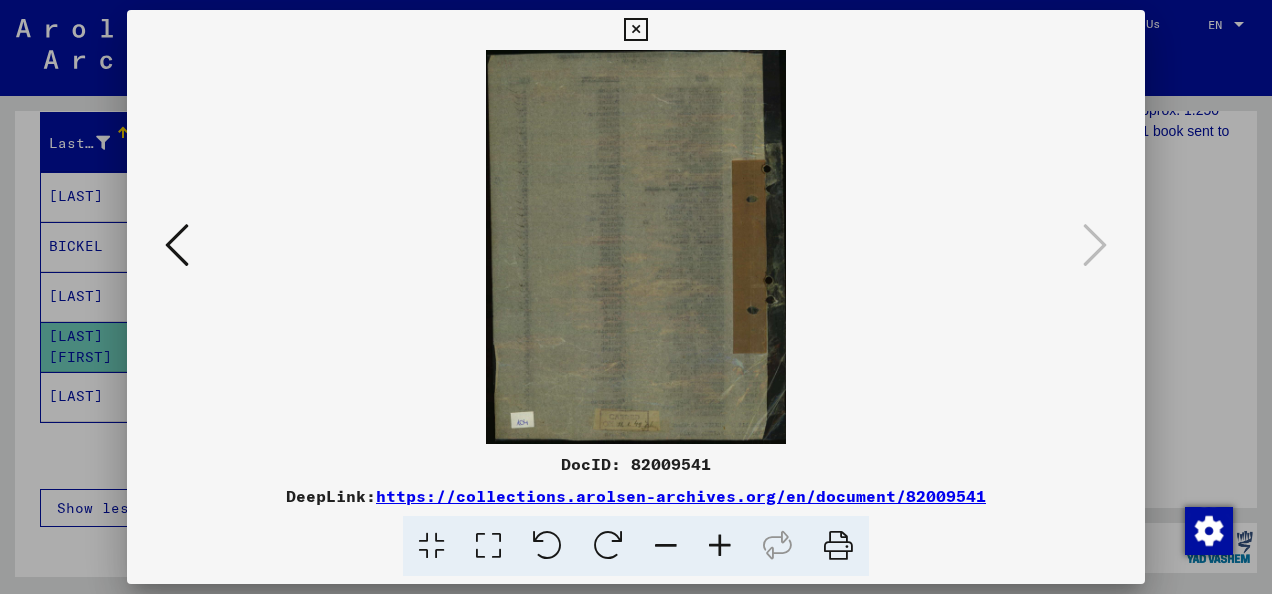 click at bounding box center (177, 245) 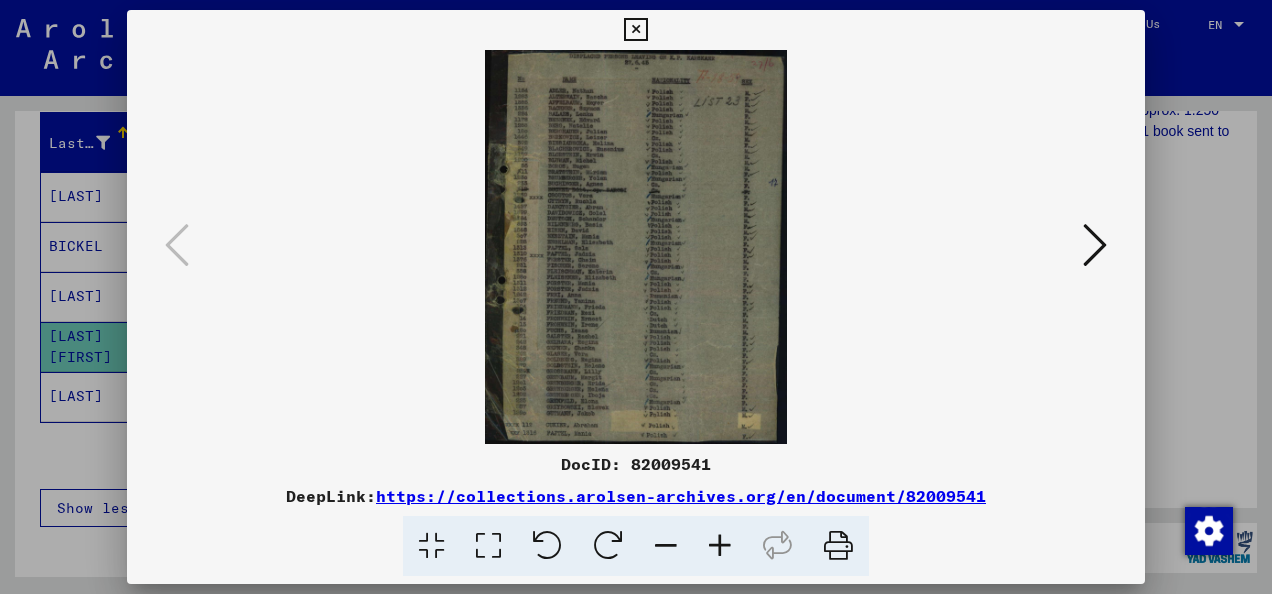 click at bounding box center (720, 546) 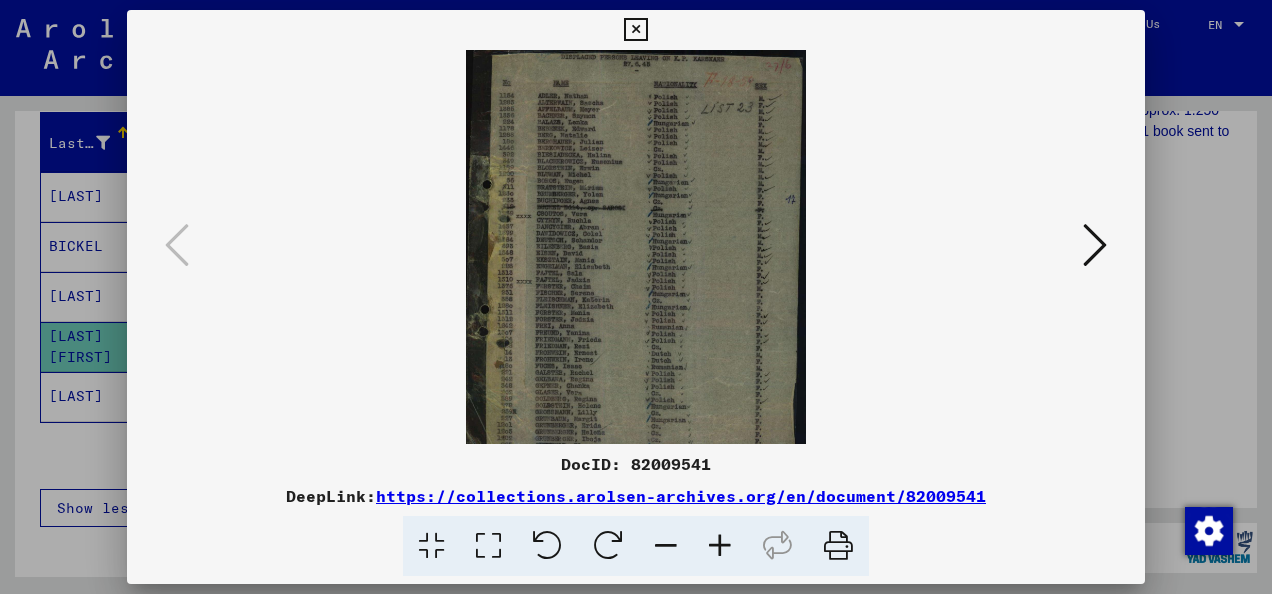 click at bounding box center [720, 546] 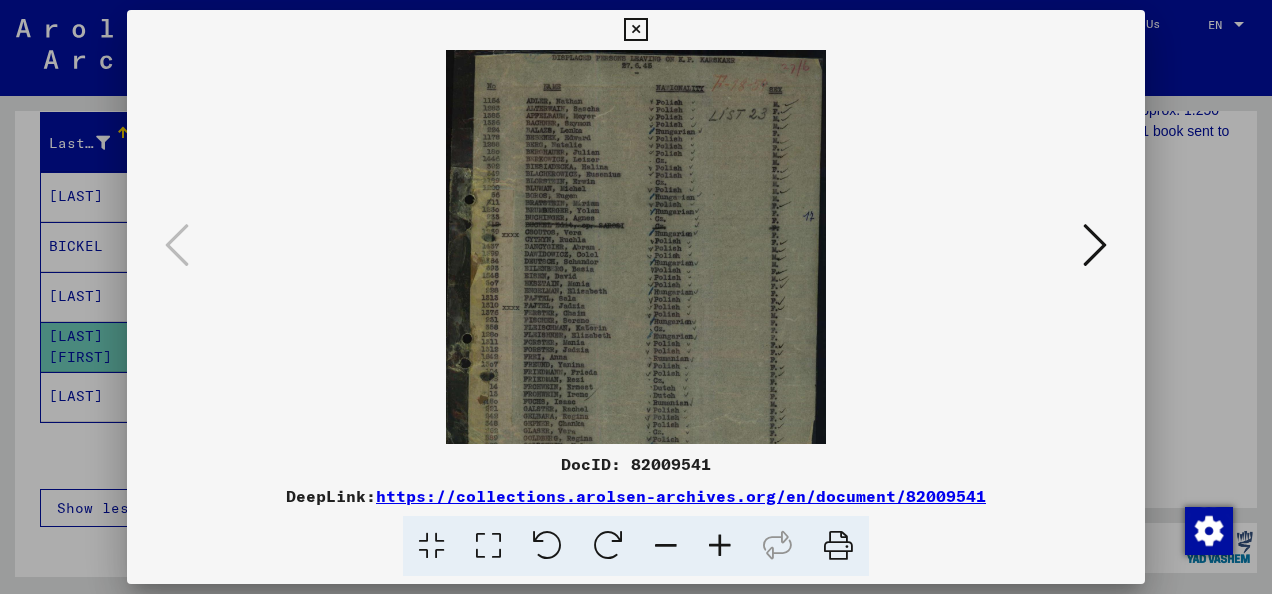 click at bounding box center [720, 546] 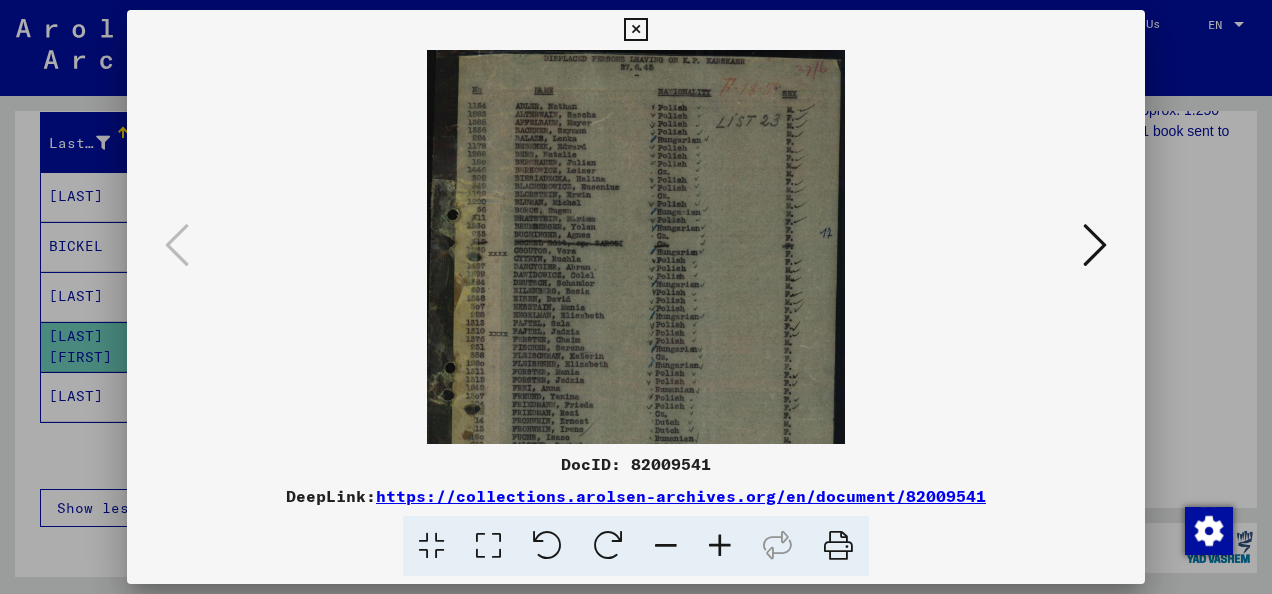 click at bounding box center [720, 546] 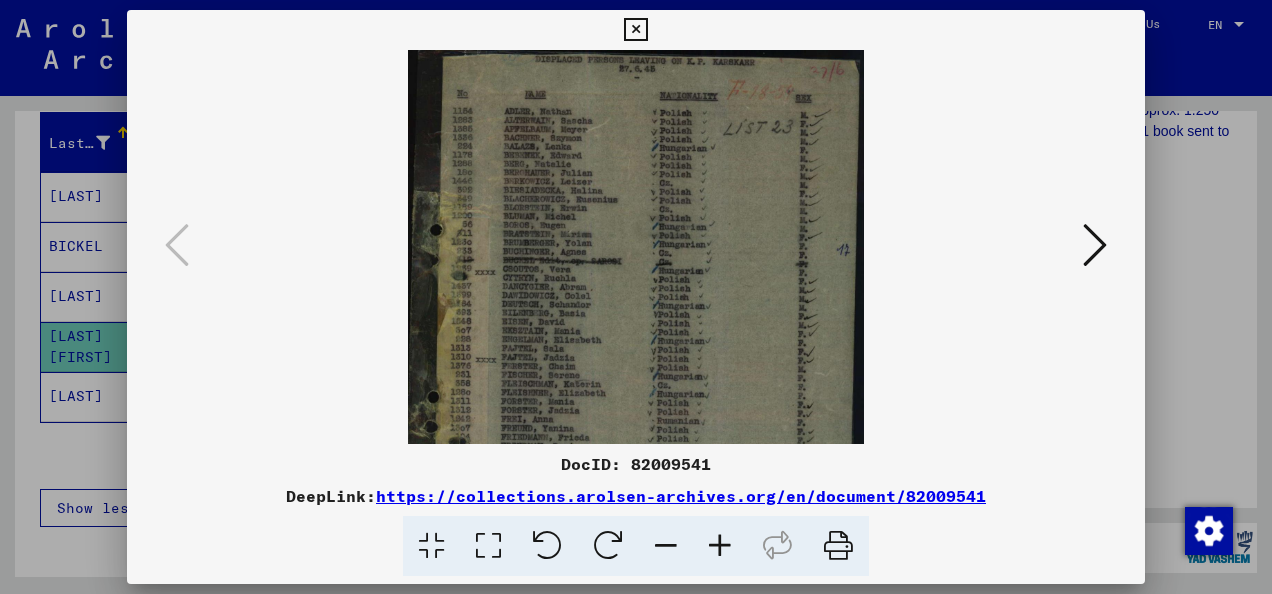 click at bounding box center [720, 546] 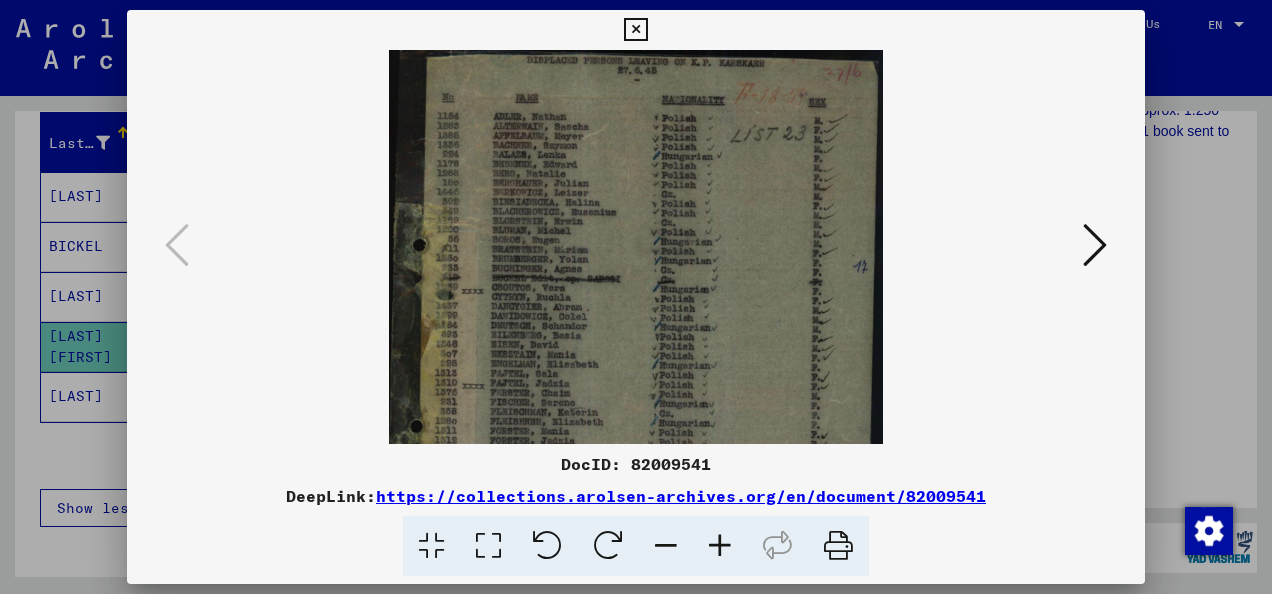 click at bounding box center [720, 546] 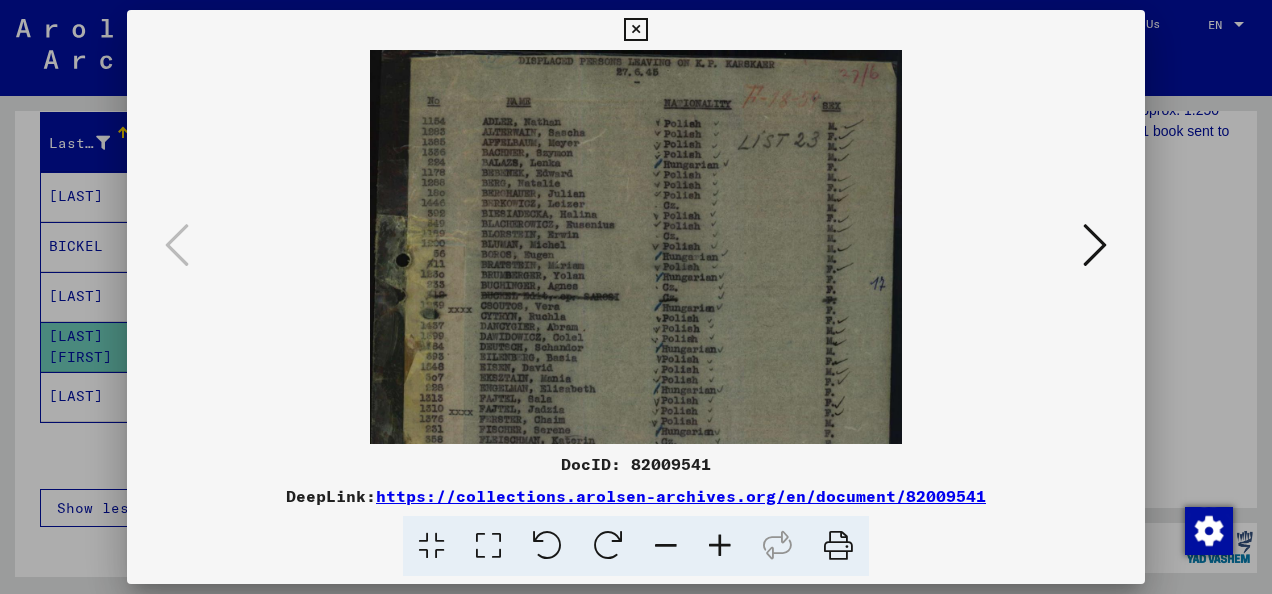 click at bounding box center (720, 546) 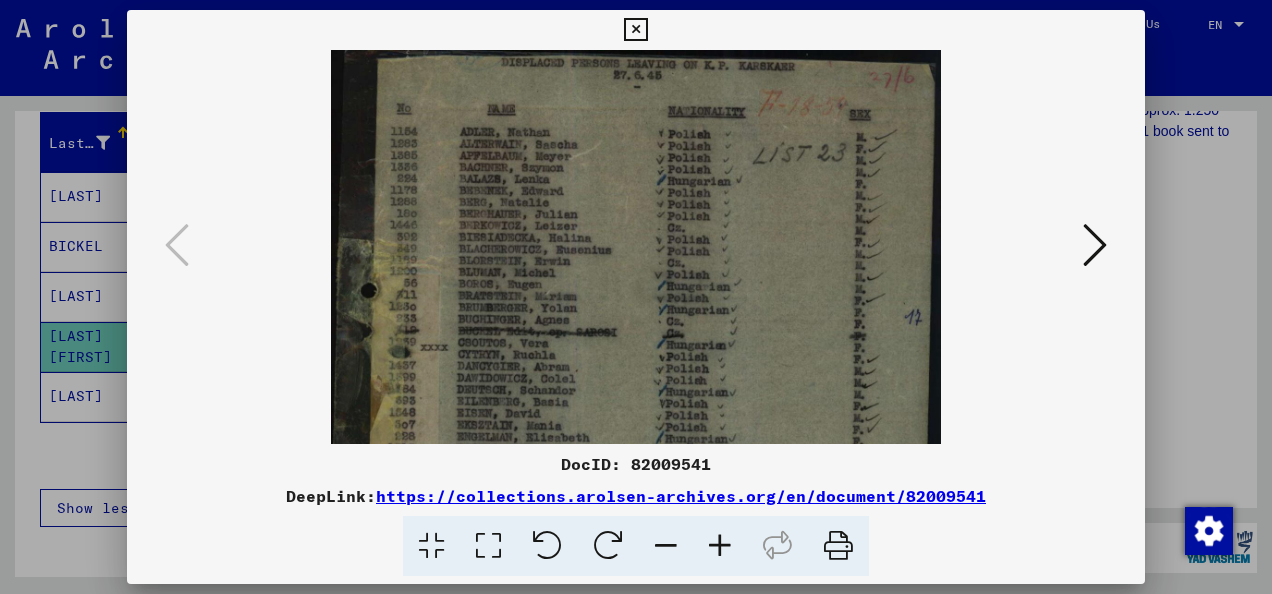 click at bounding box center [720, 546] 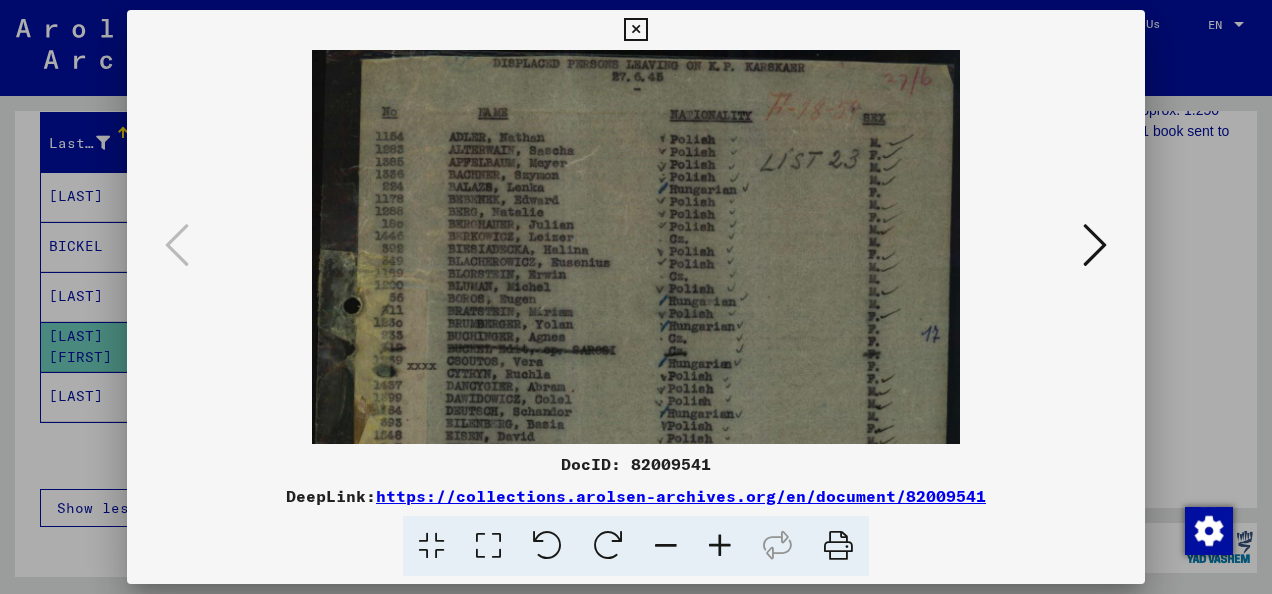 click at bounding box center (720, 546) 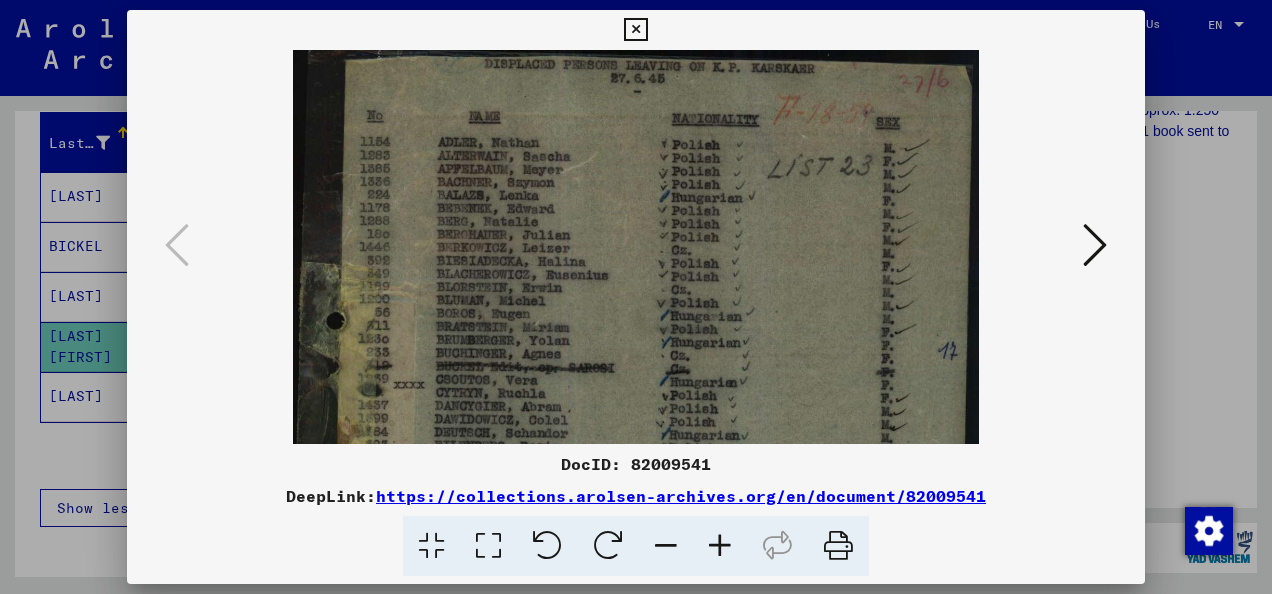 click at bounding box center (720, 546) 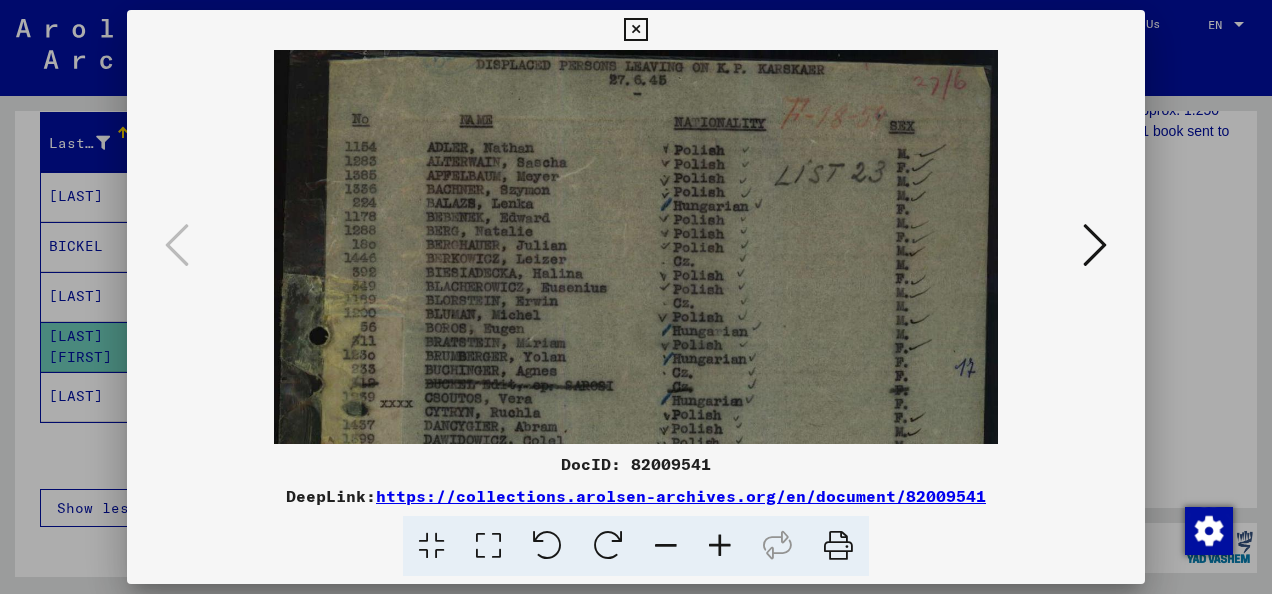 click at bounding box center (720, 546) 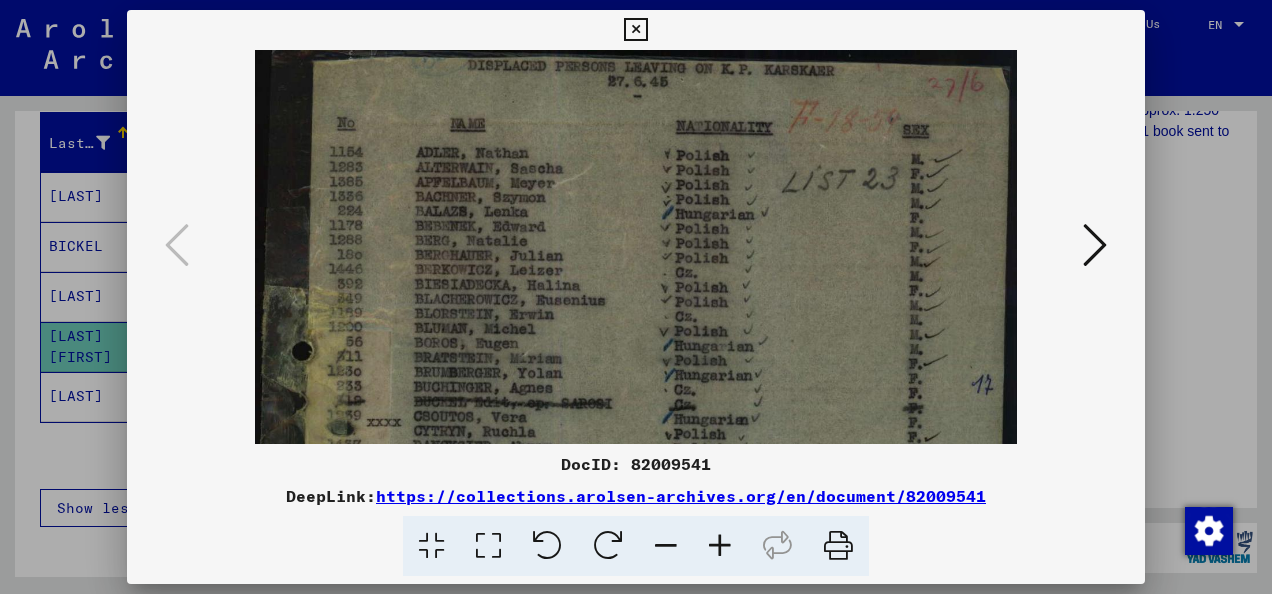 click at bounding box center (720, 546) 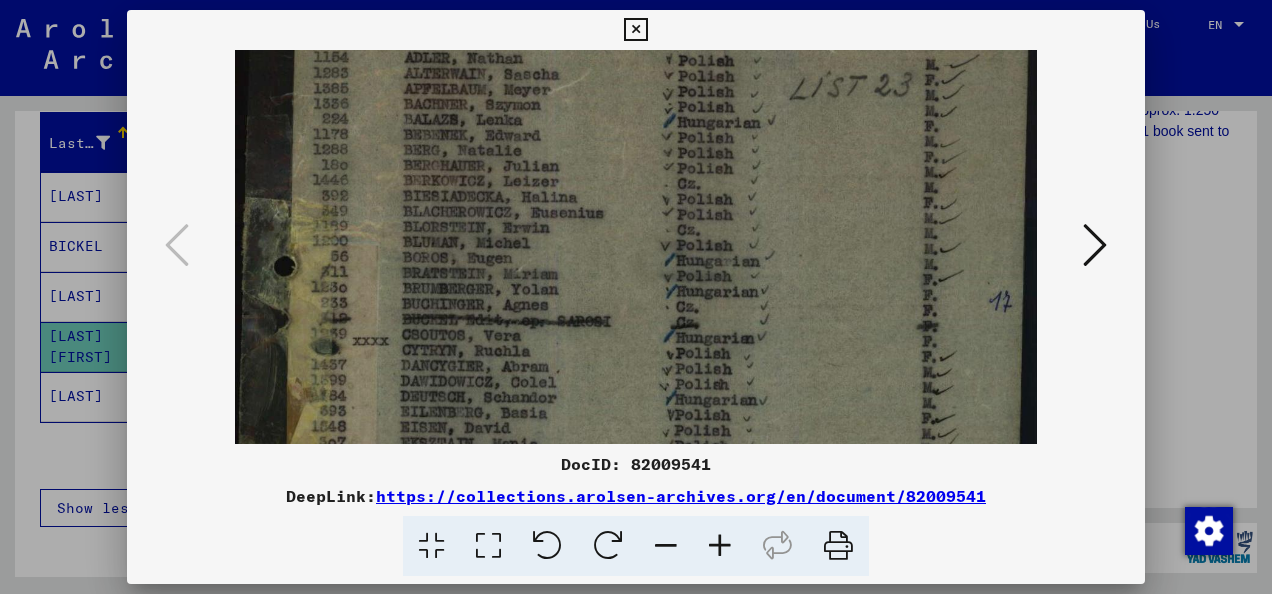 drag, startPoint x: 432, startPoint y: 398, endPoint x: 444, endPoint y: 308, distance: 90.79648 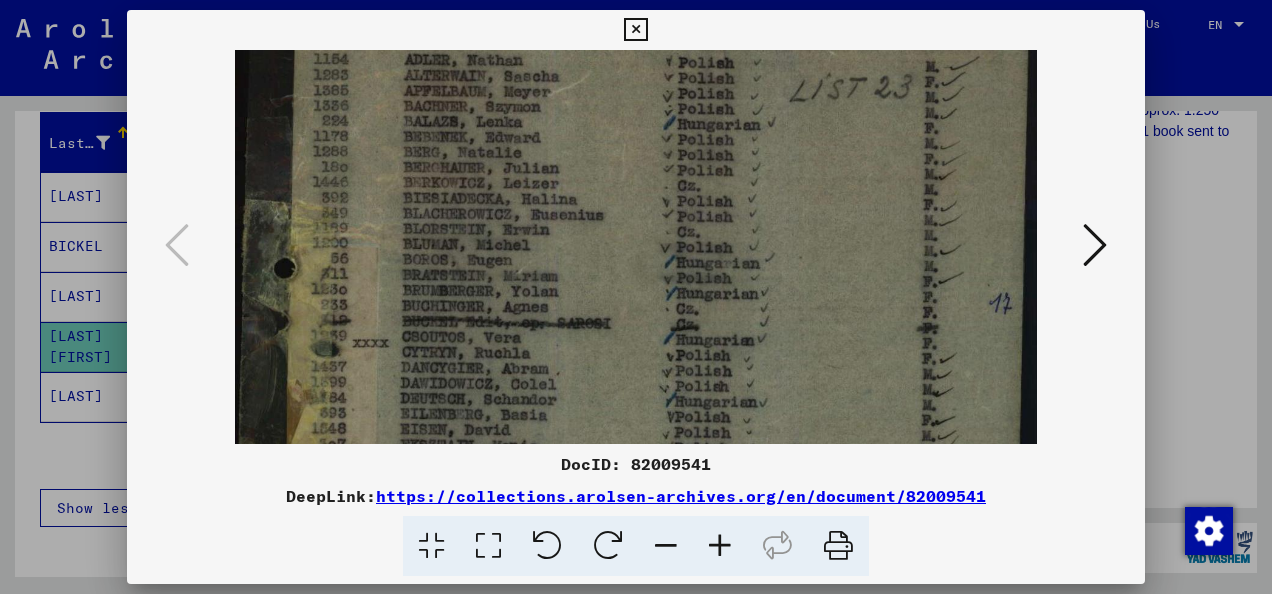 click at bounding box center [635, 30] 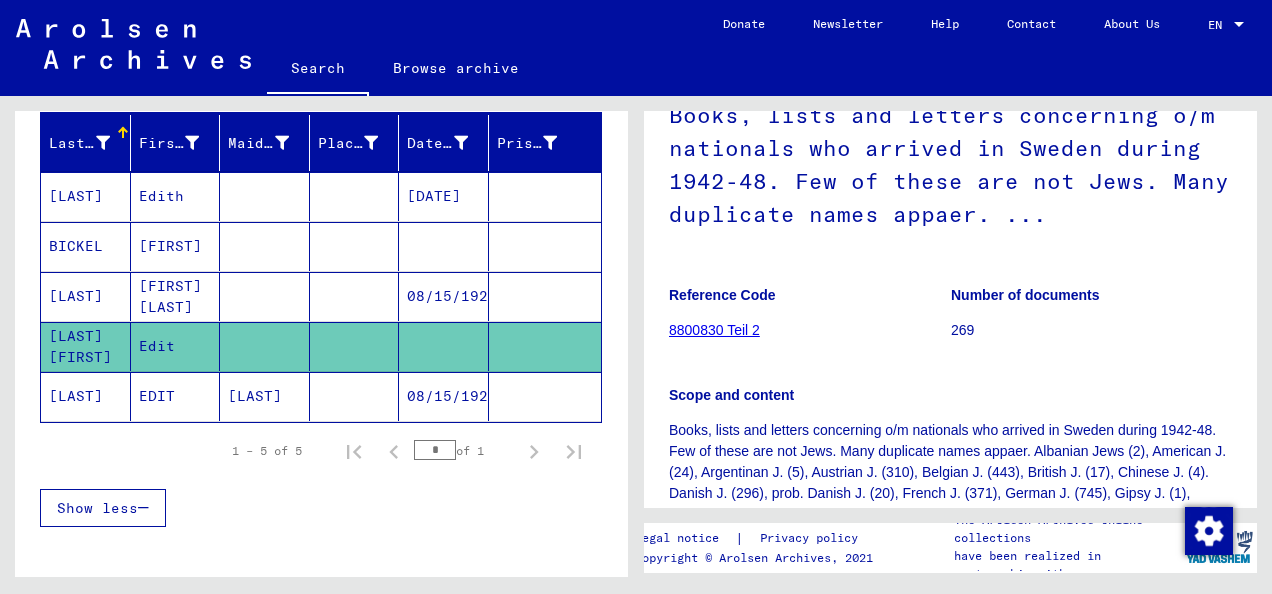 scroll, scrollTop: 0, scrollLeft: 0, axis: both 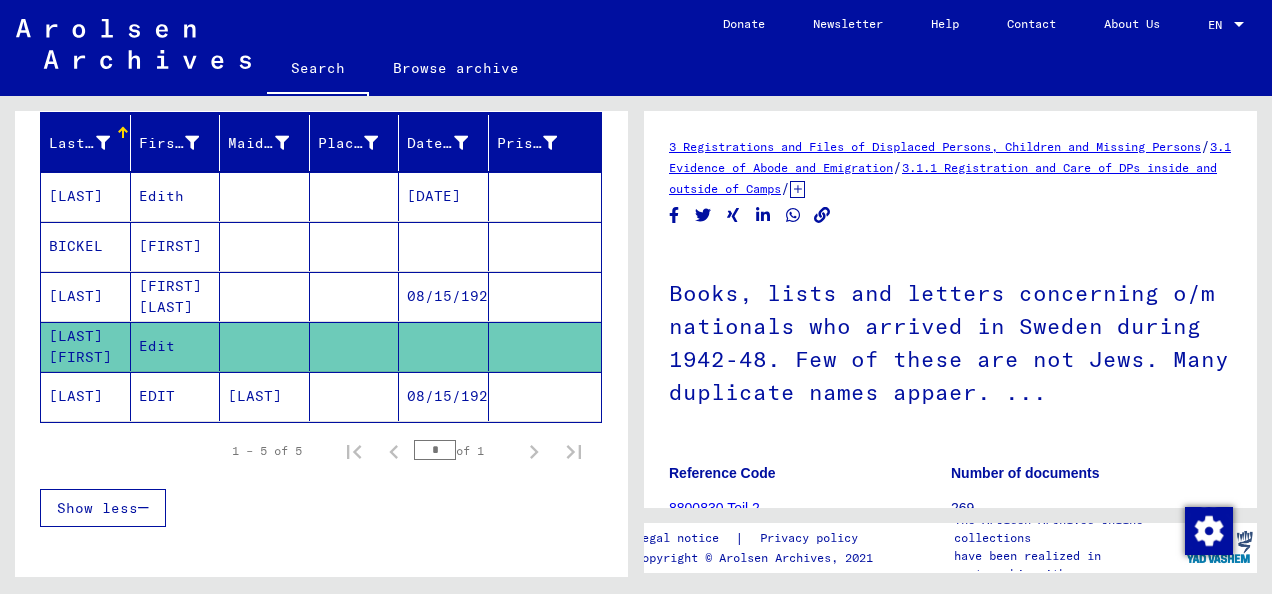 click on "Edith" at bounding box center (176, 246) 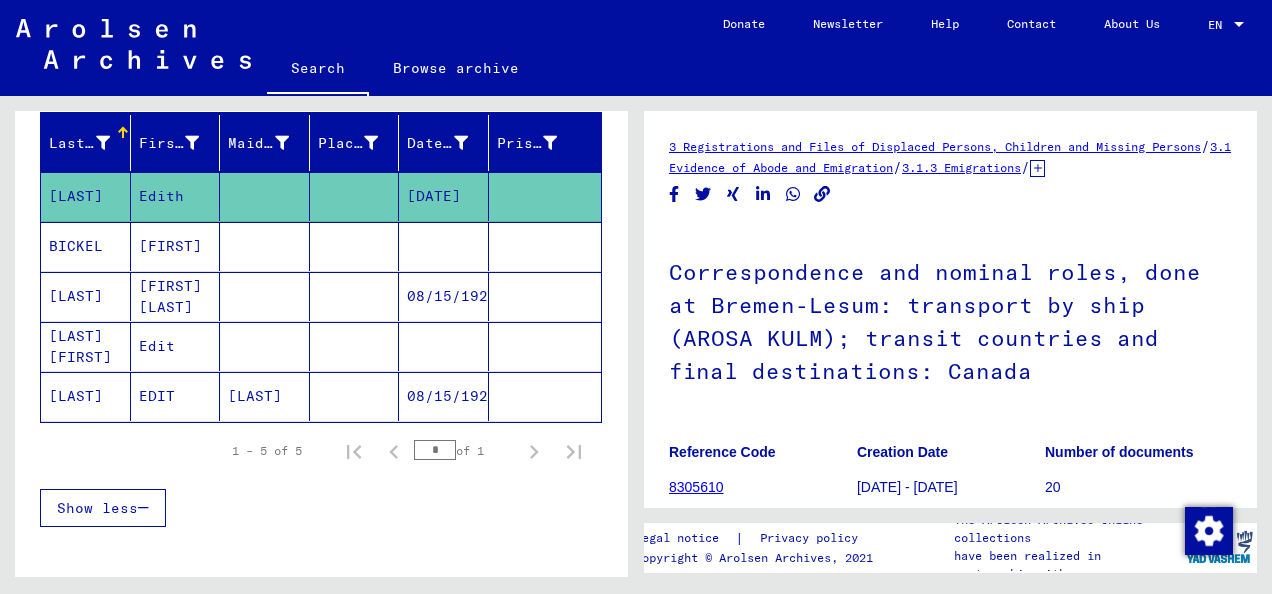 scroll, scrollTop: 0, scrollLeft: 0, axis: both 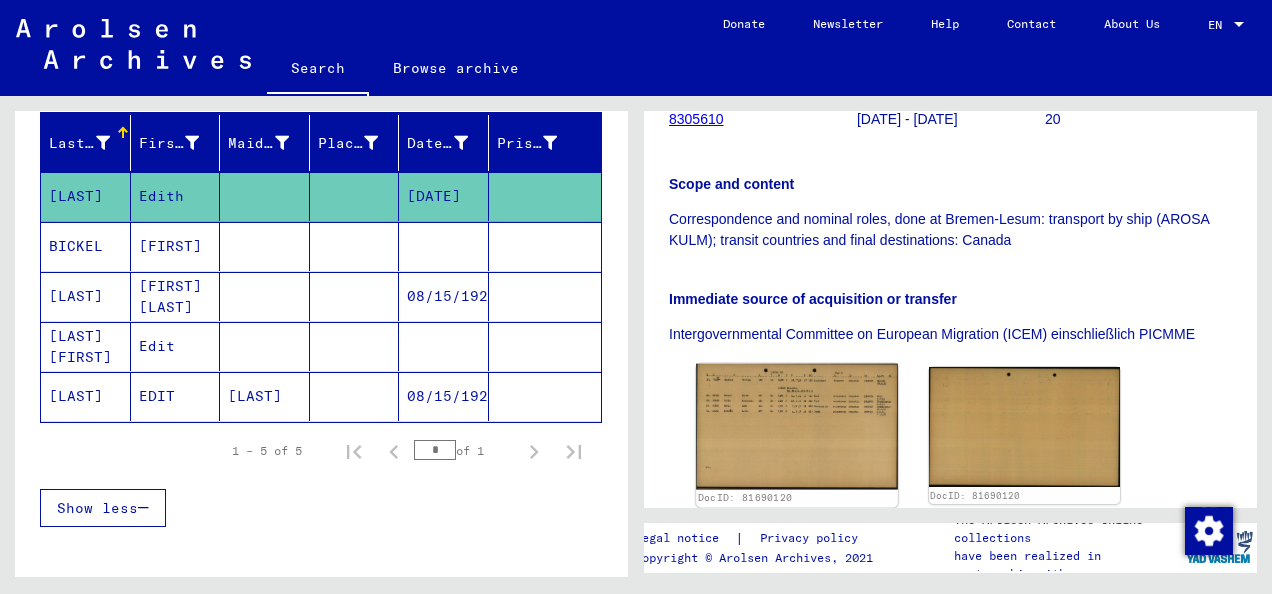 click 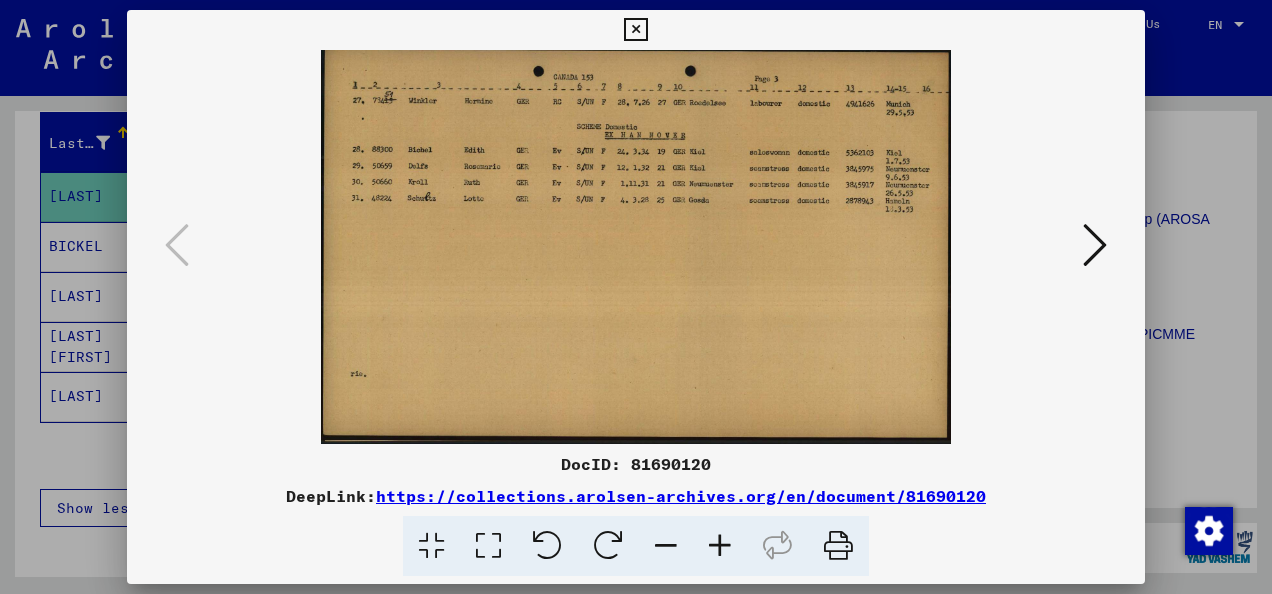 click at bounding box center (635, 30) 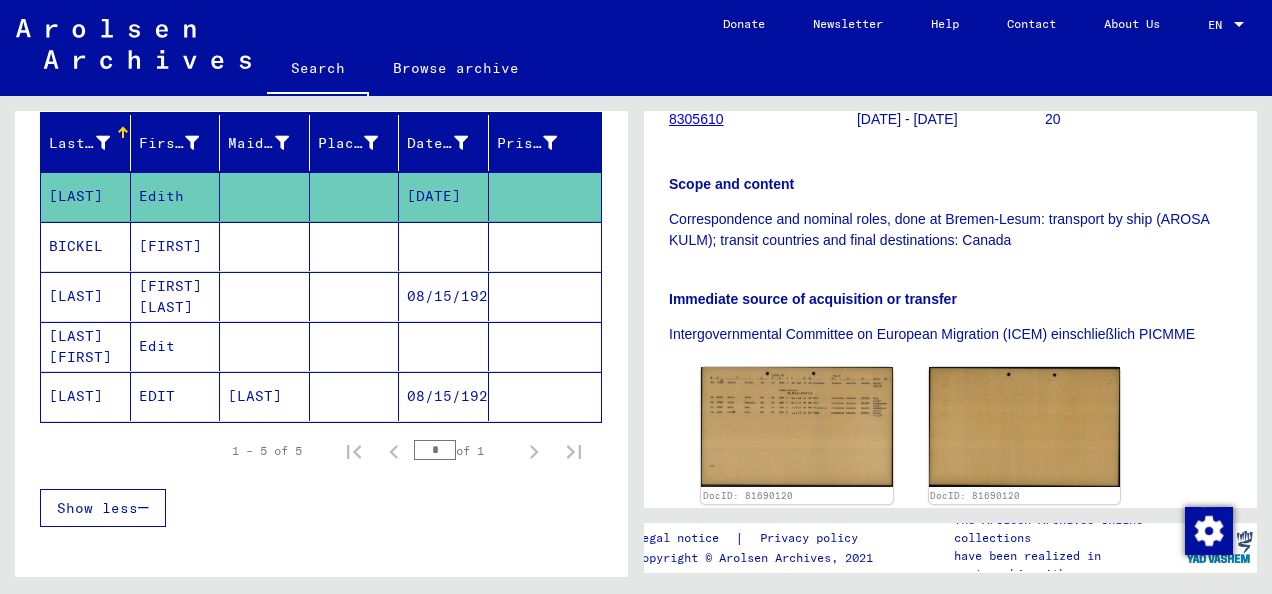 click on "[FIRST]" at bounding box center (176, 296) 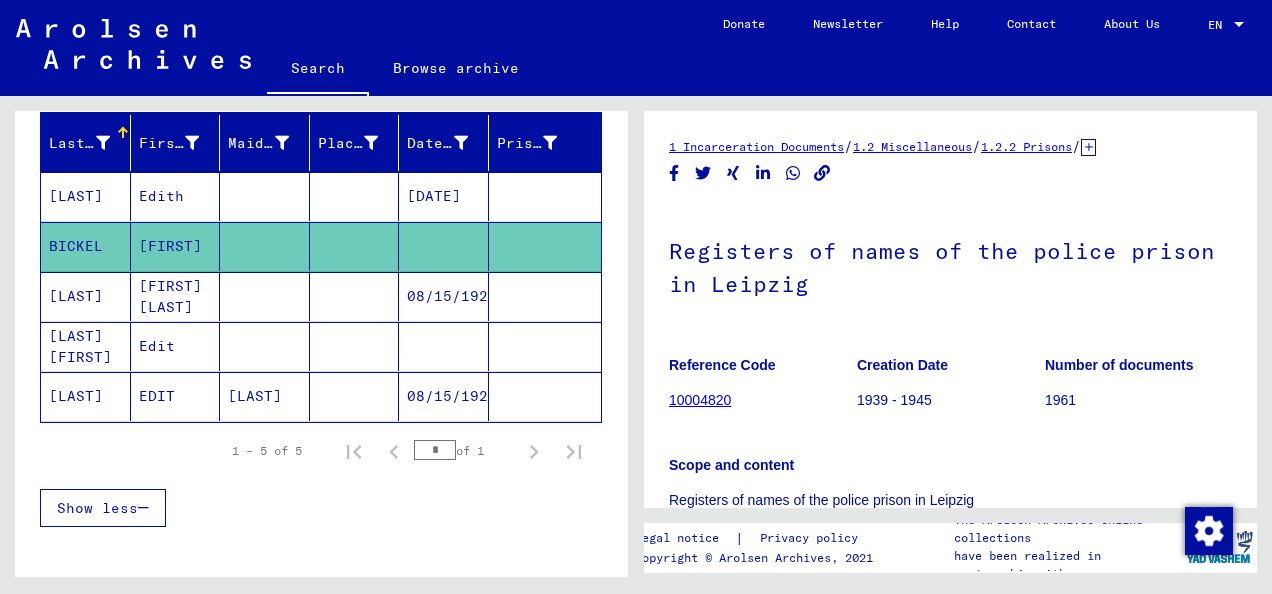 scroll, scrollTop: 0, scrollLeft: 0, axis: both 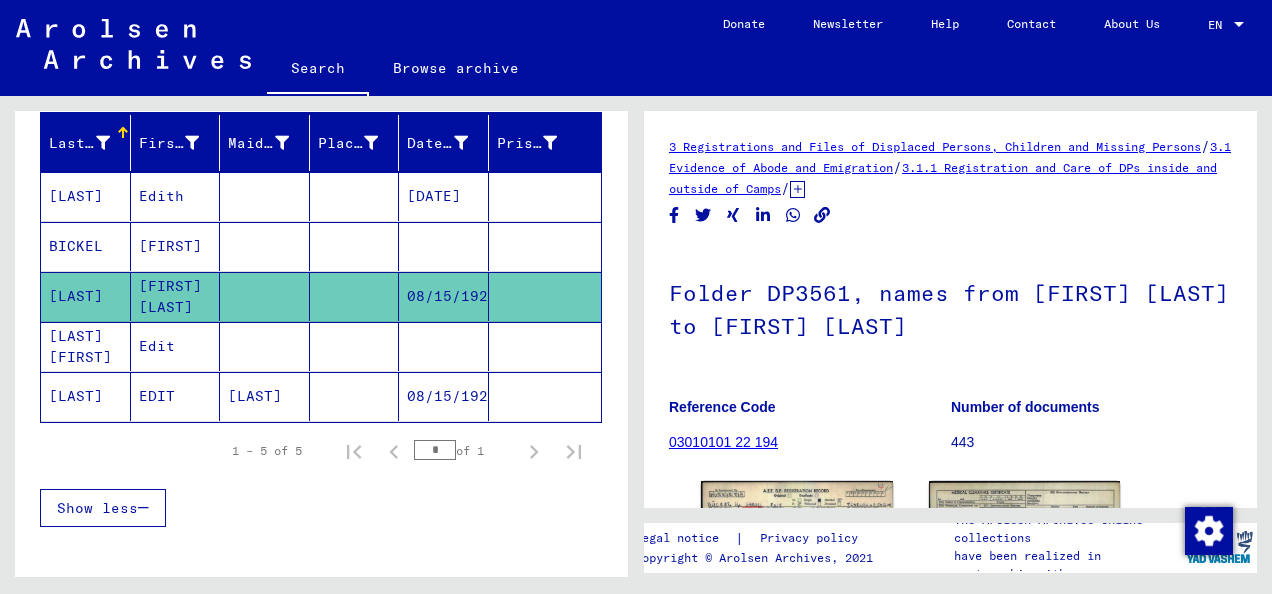click on "Edit" at bounding box center [176, 396] 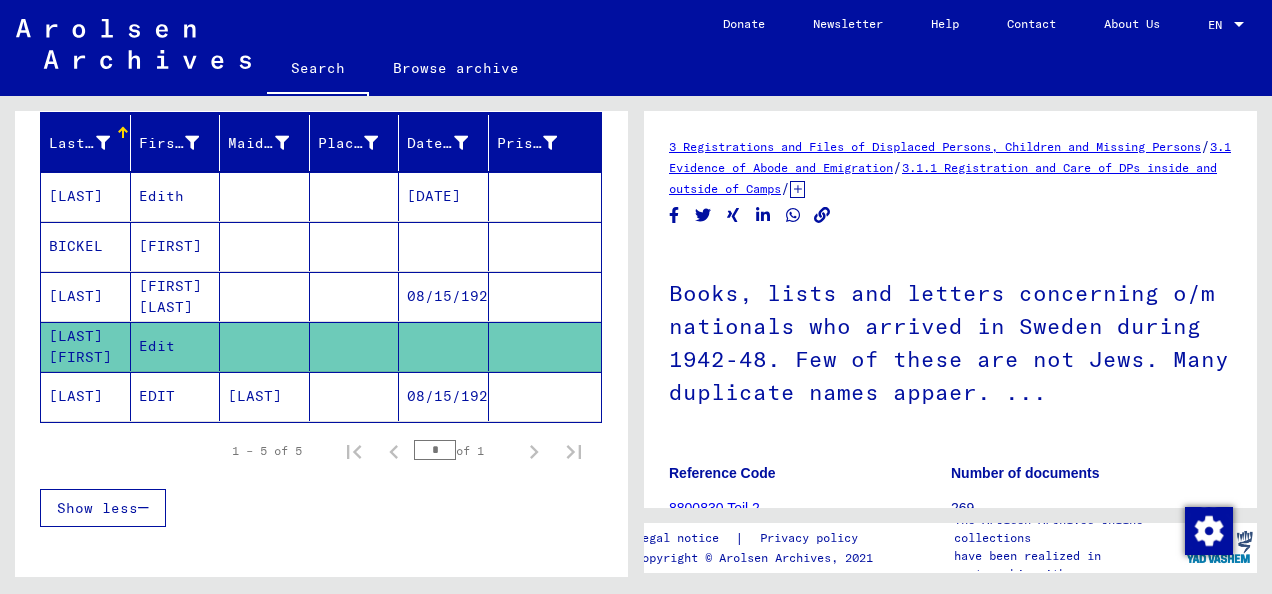 scroll, scrollTop: 0, scrollLeft: 0, axis: both 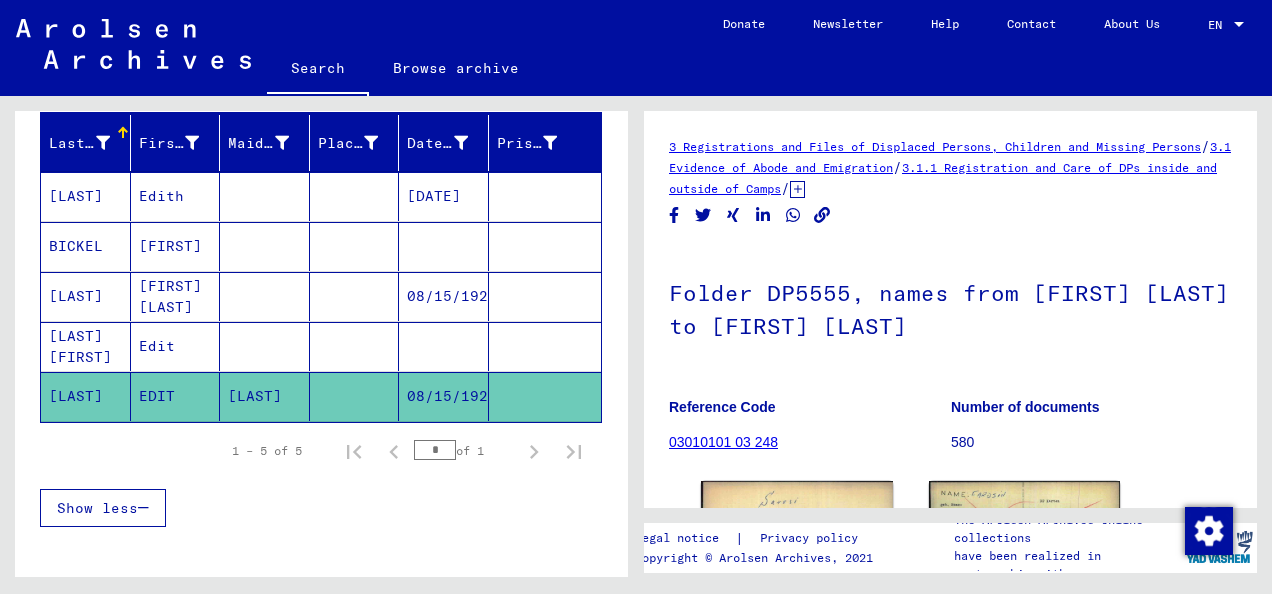 click on "[FIRST] [LAST]" at bounding box center (176, 346) 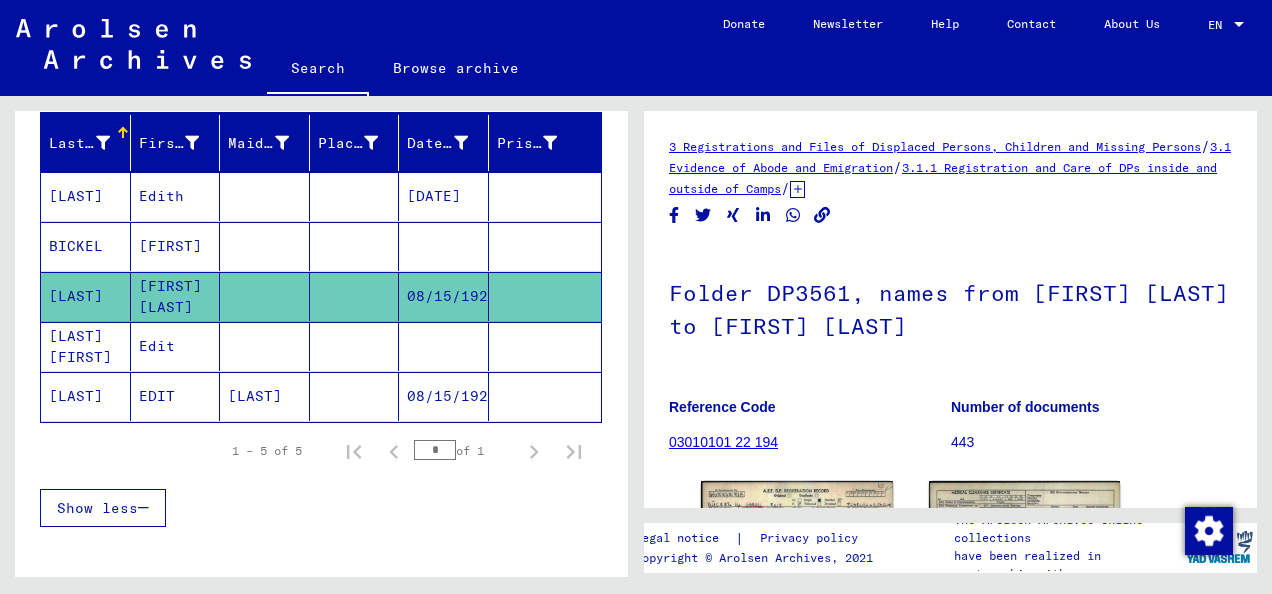 scroll, scrollTop: 0, scrollLeft: 0, axis: both 